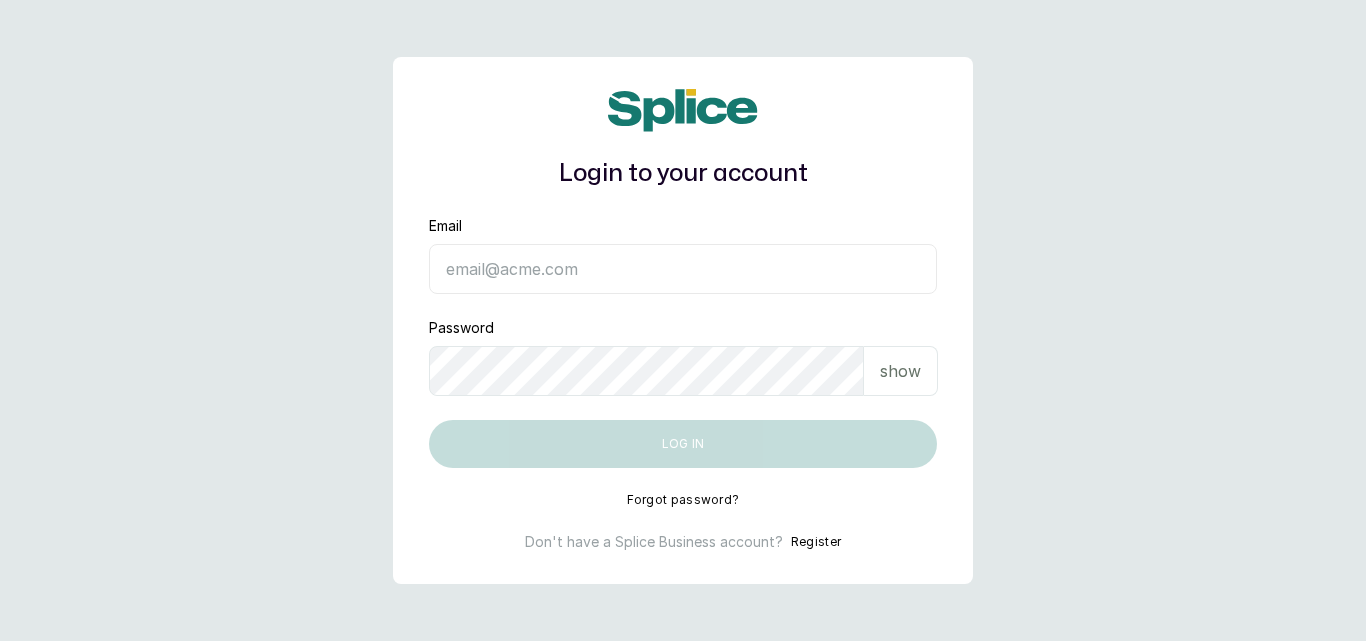 scroll, scrollTop: 0, scrollLeft: 0, axis: both 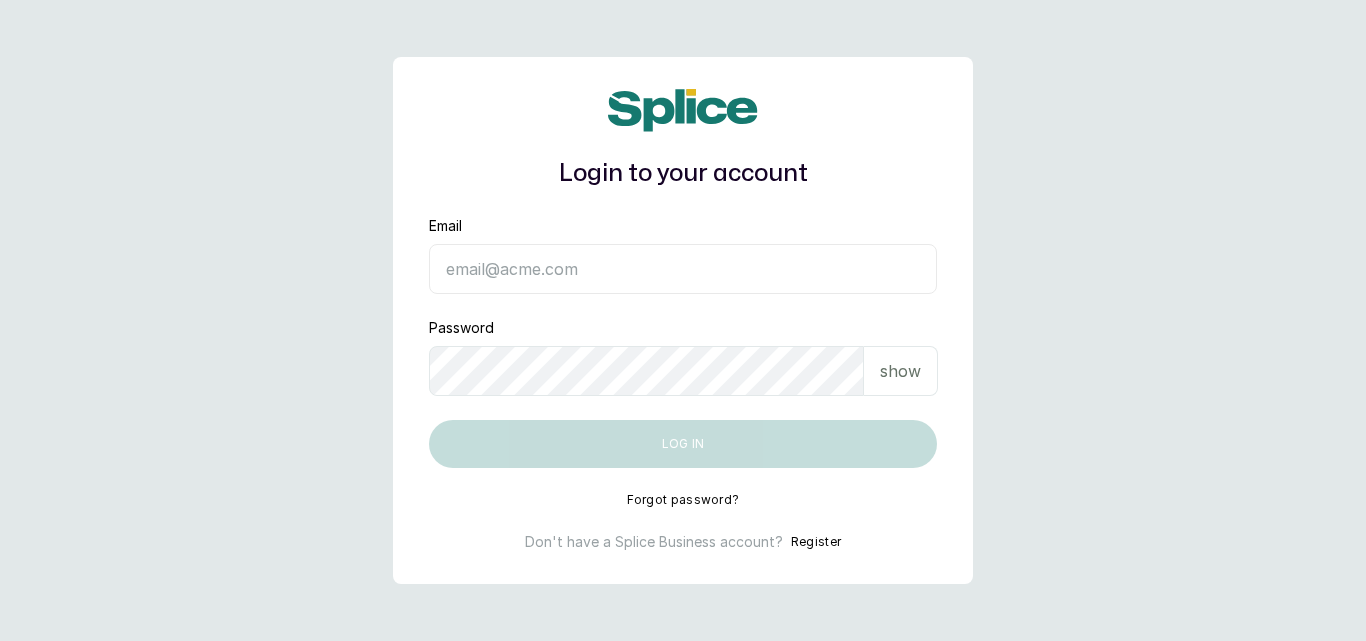type on "[EMAIL]" 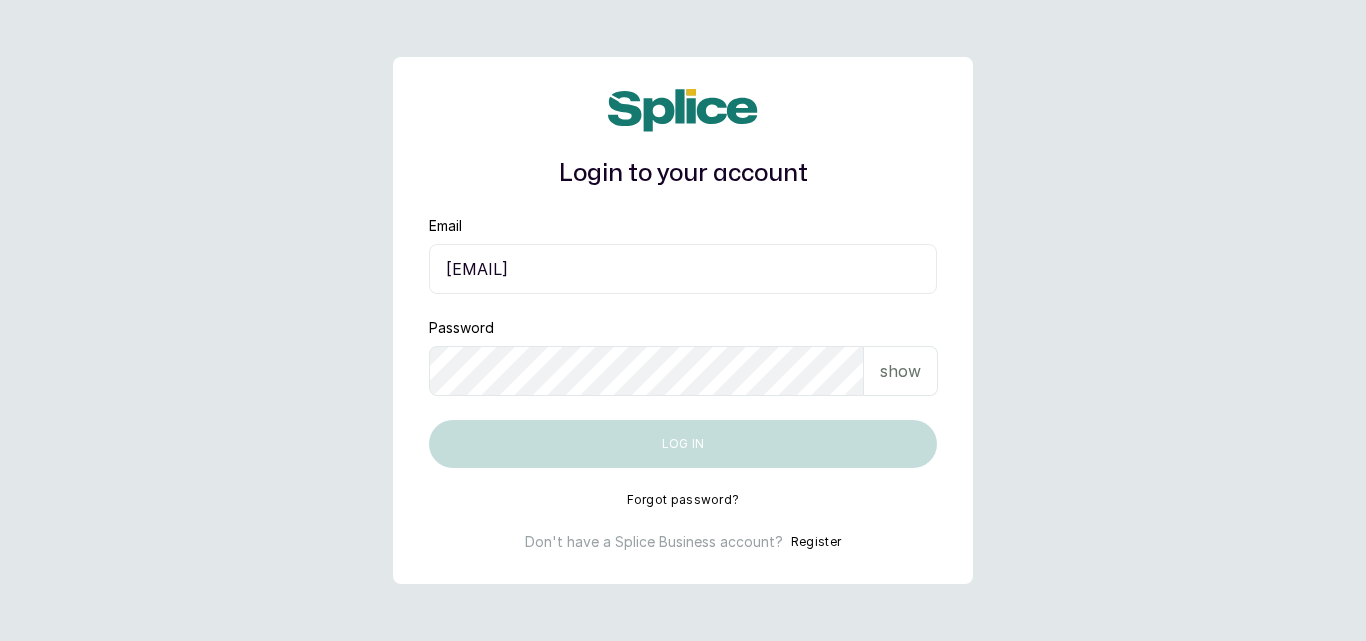click on "Log in" at bounding box center (683, 444) 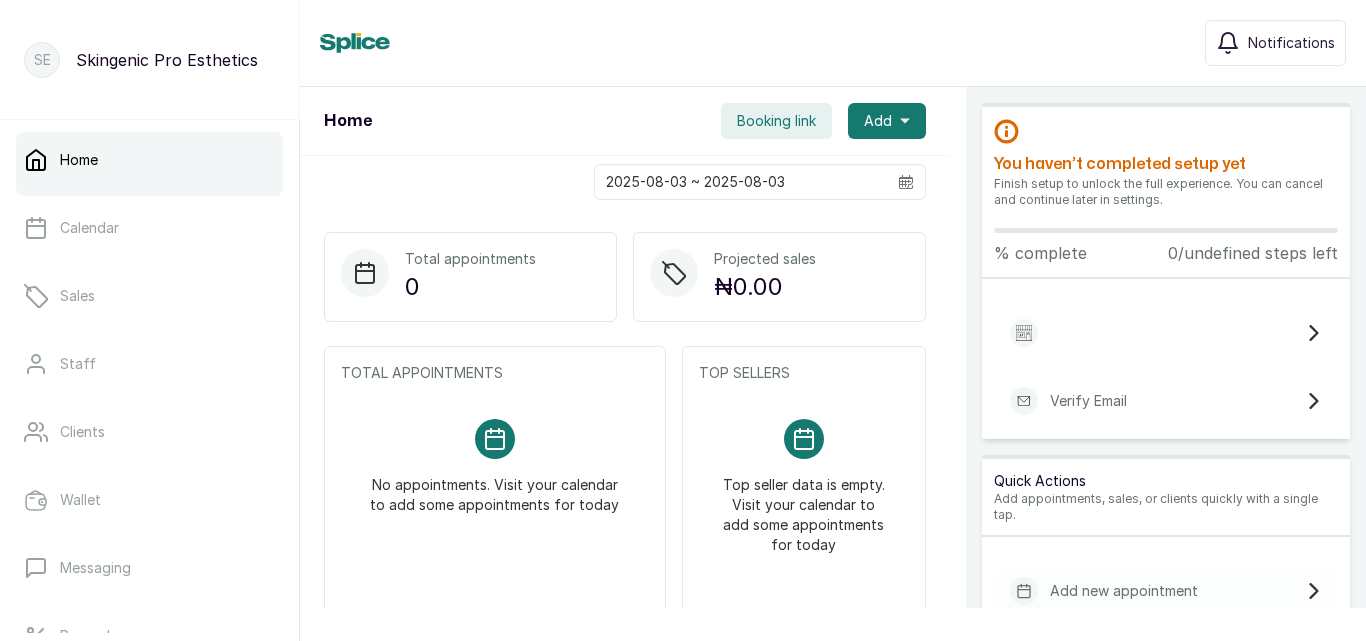 scroll, scrollTop: 0, scrollLeft: 0, axis: both 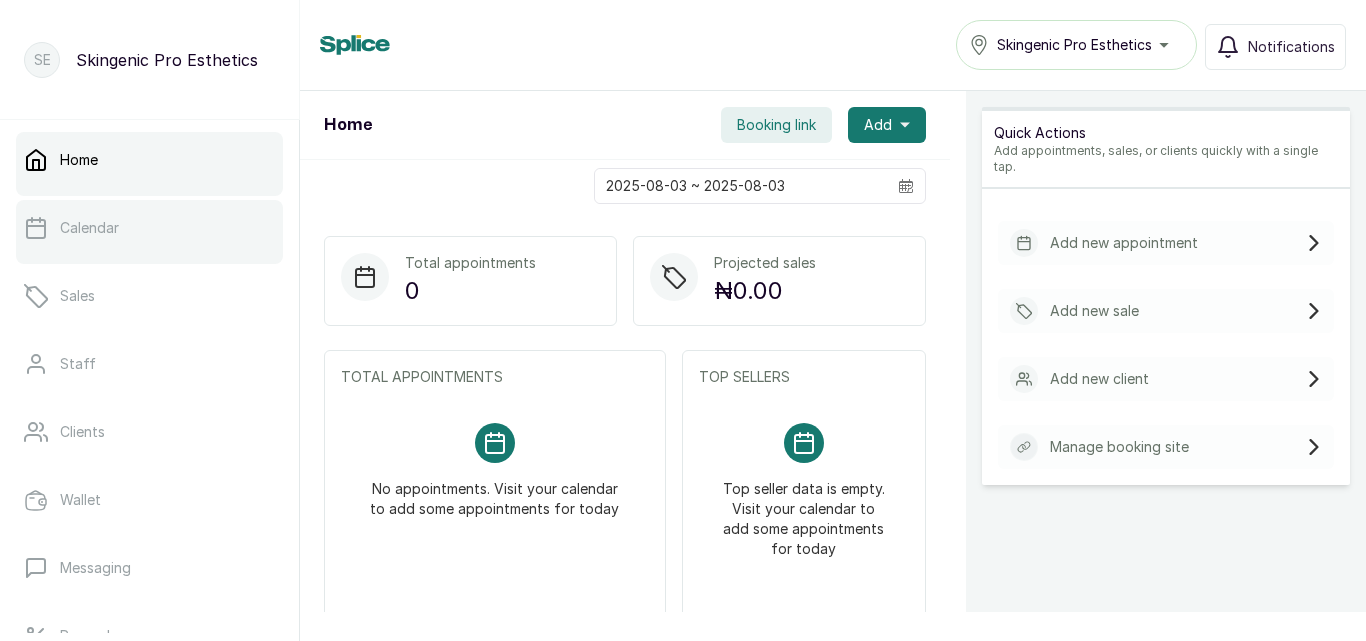 click on "Calendar" at bounding box center [149, 228] 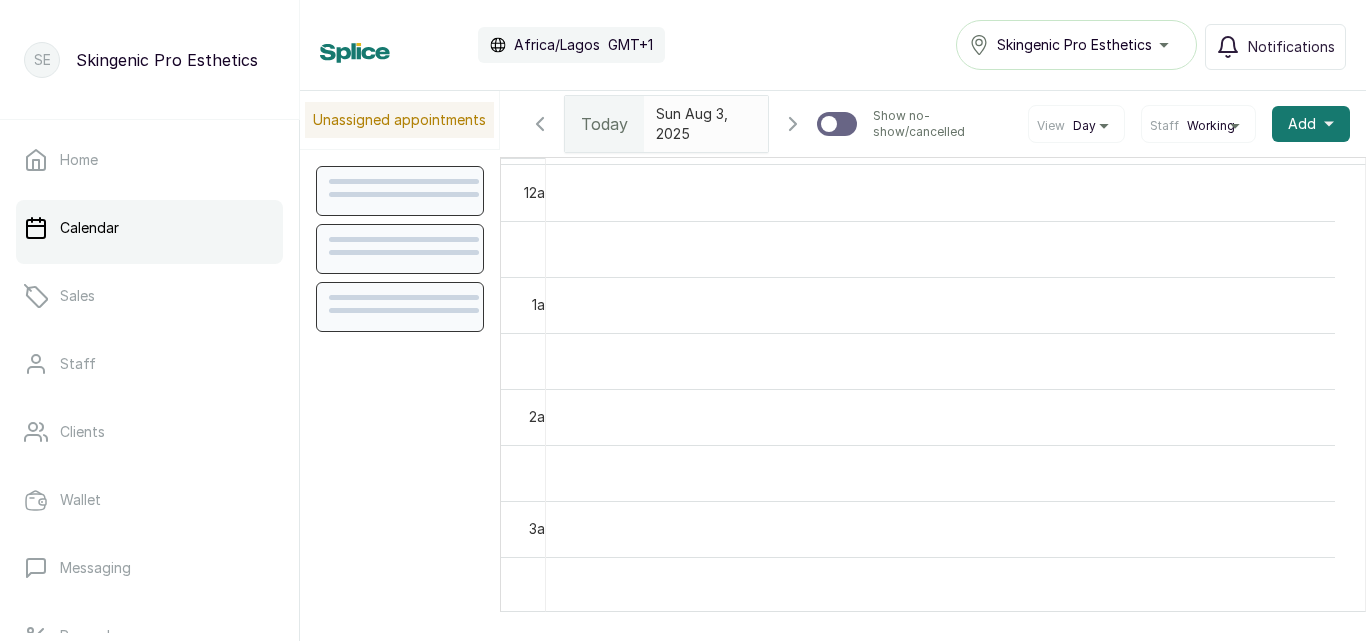 scroll, scrollTop: 673, scrollLeft: 0, axis: vertical 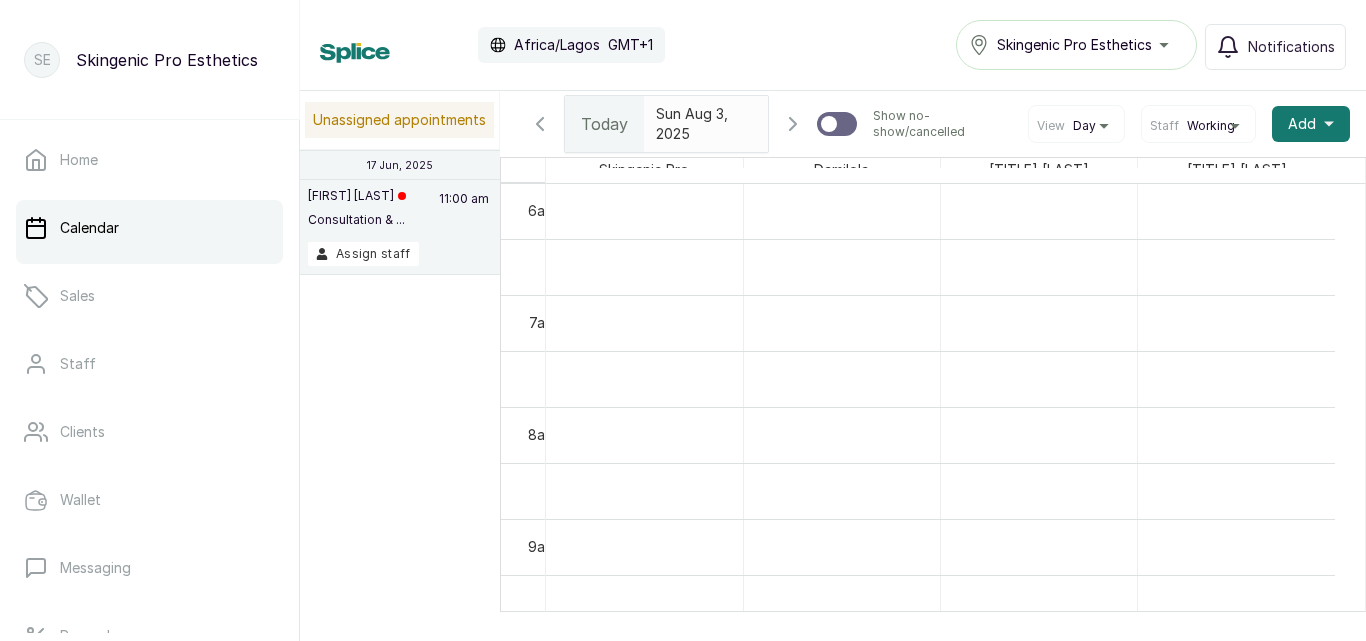 click 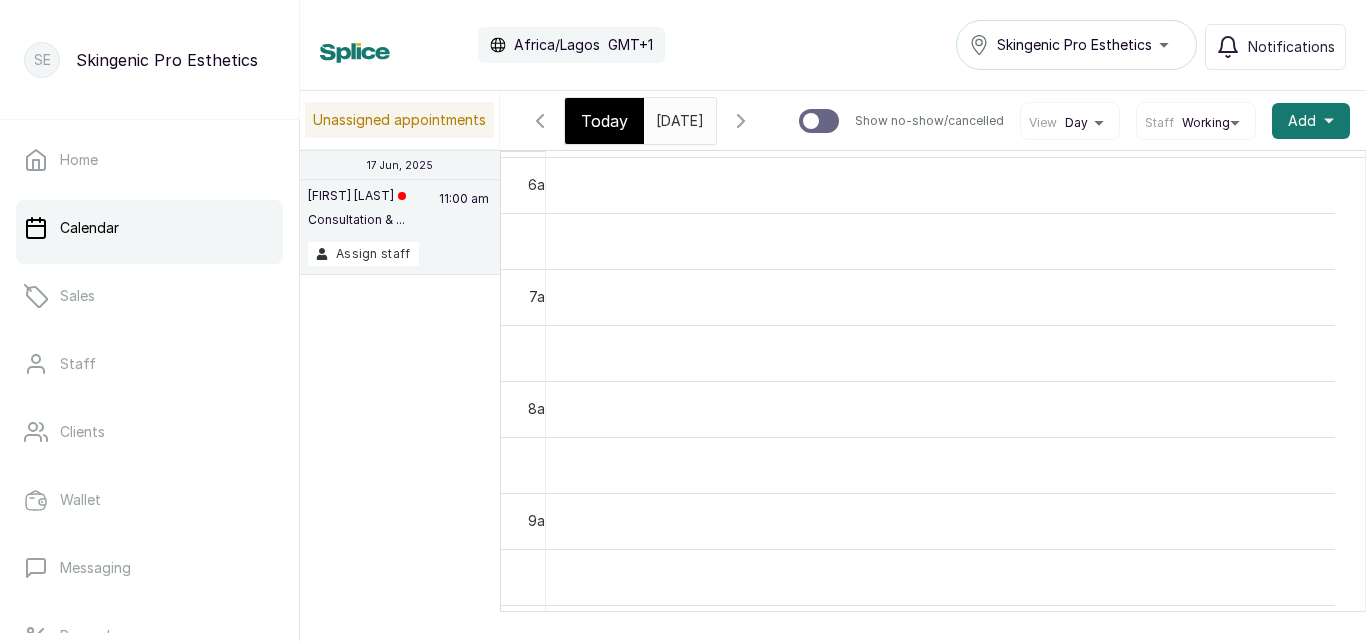 scroll, scrollTop: 667, scrollLeft: 0, axis: vertical 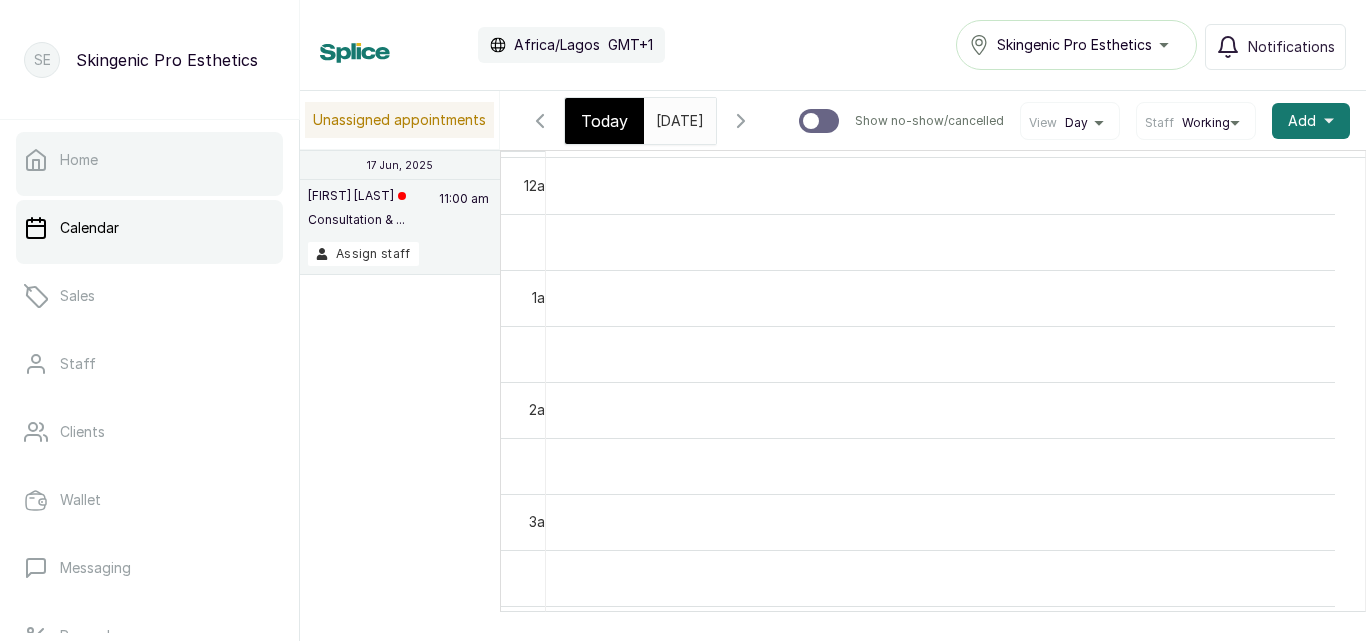 click on "Home" at bounding box center (149, 160) 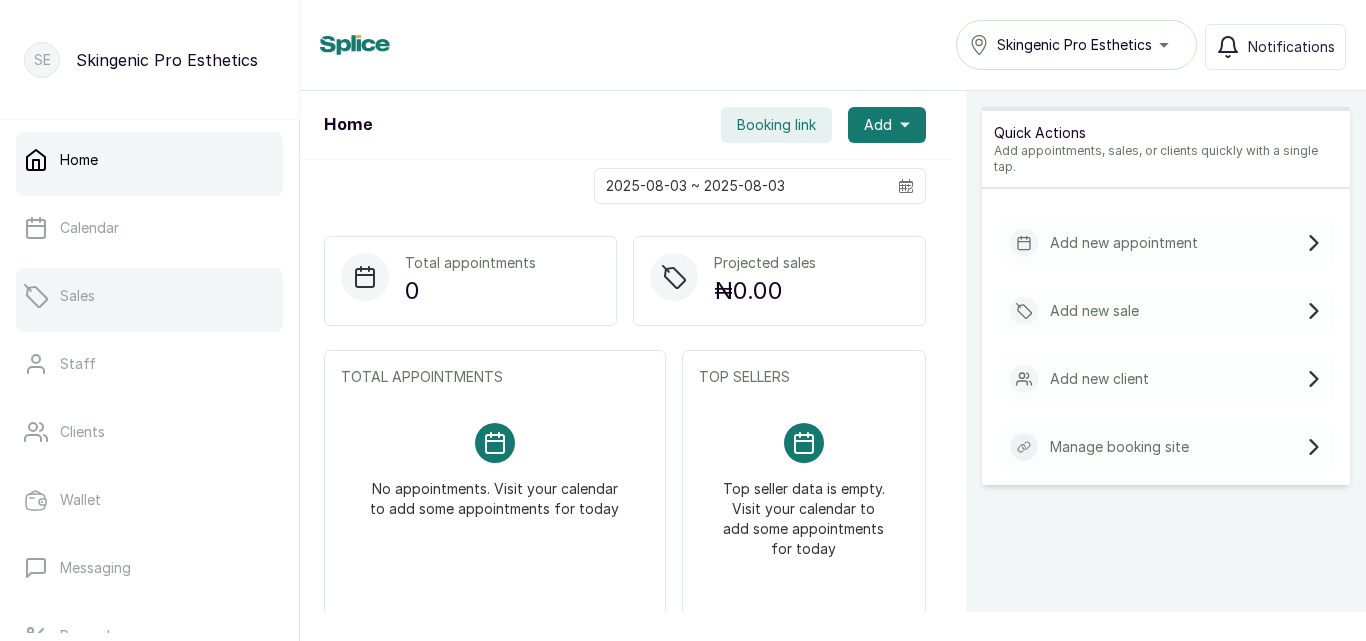 click on "Sales" at bounding box center (77, 296) 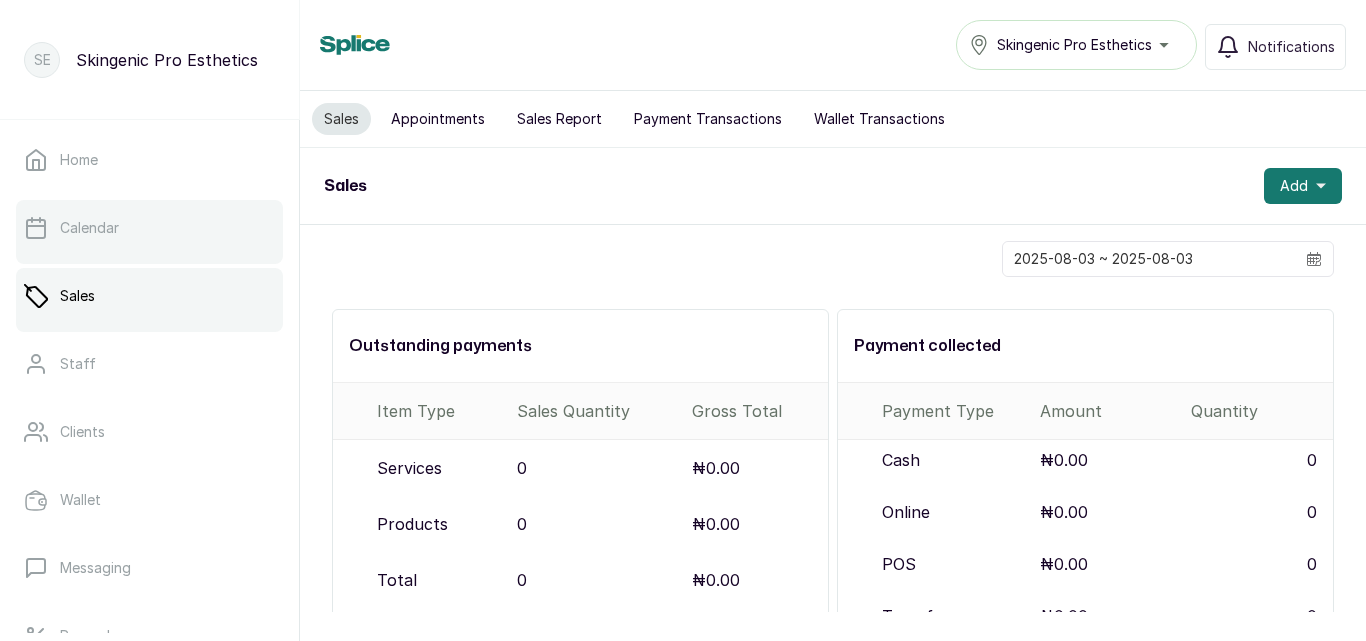click on "Calendar" at bounding box center (89, 228) 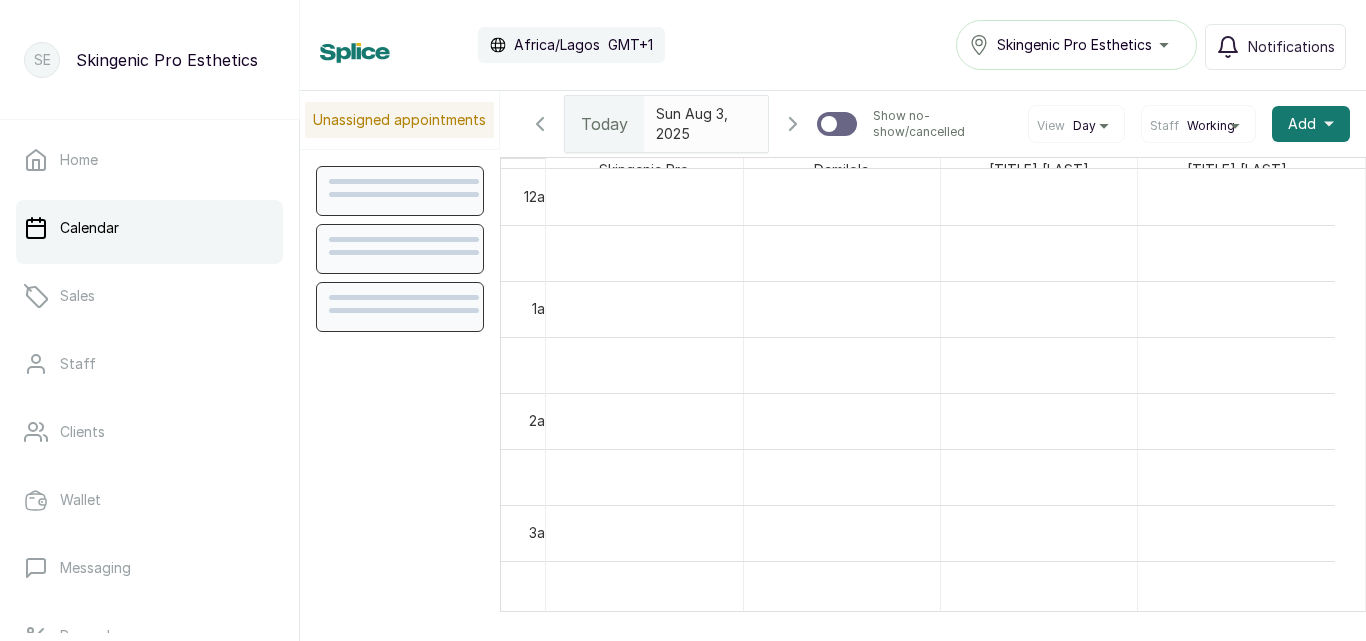 scroll, scrollTop: 673, scrollLeft: 0, axis: vertical 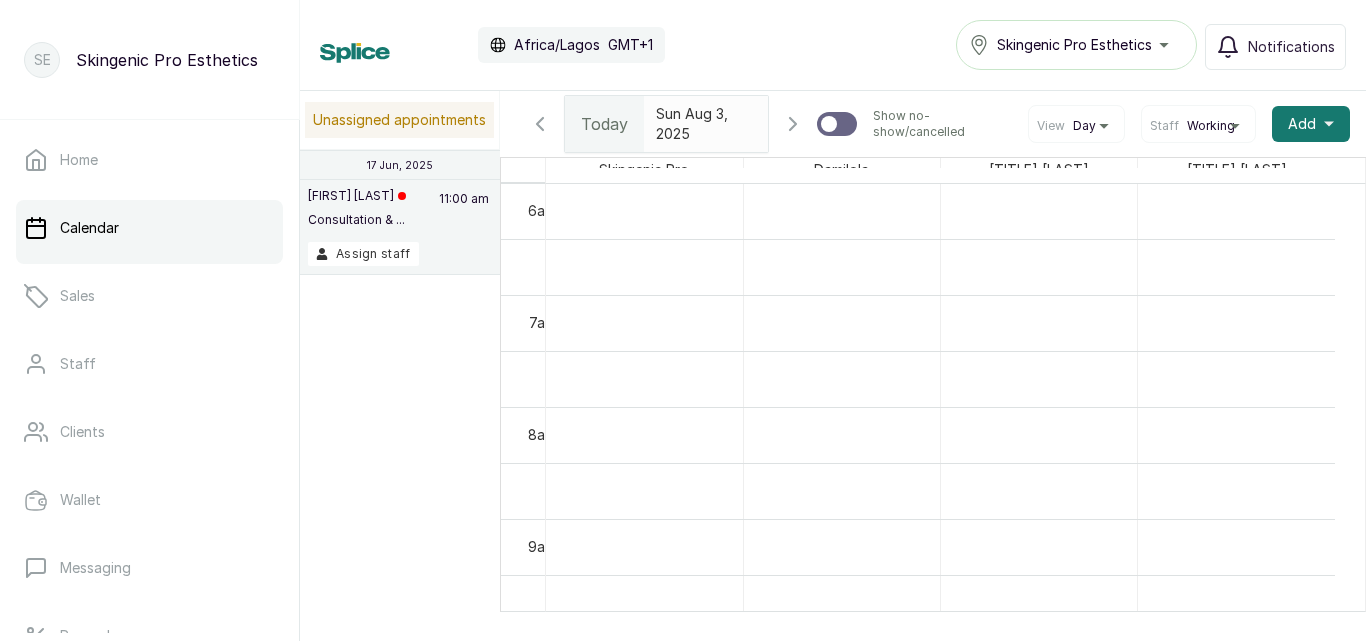 click 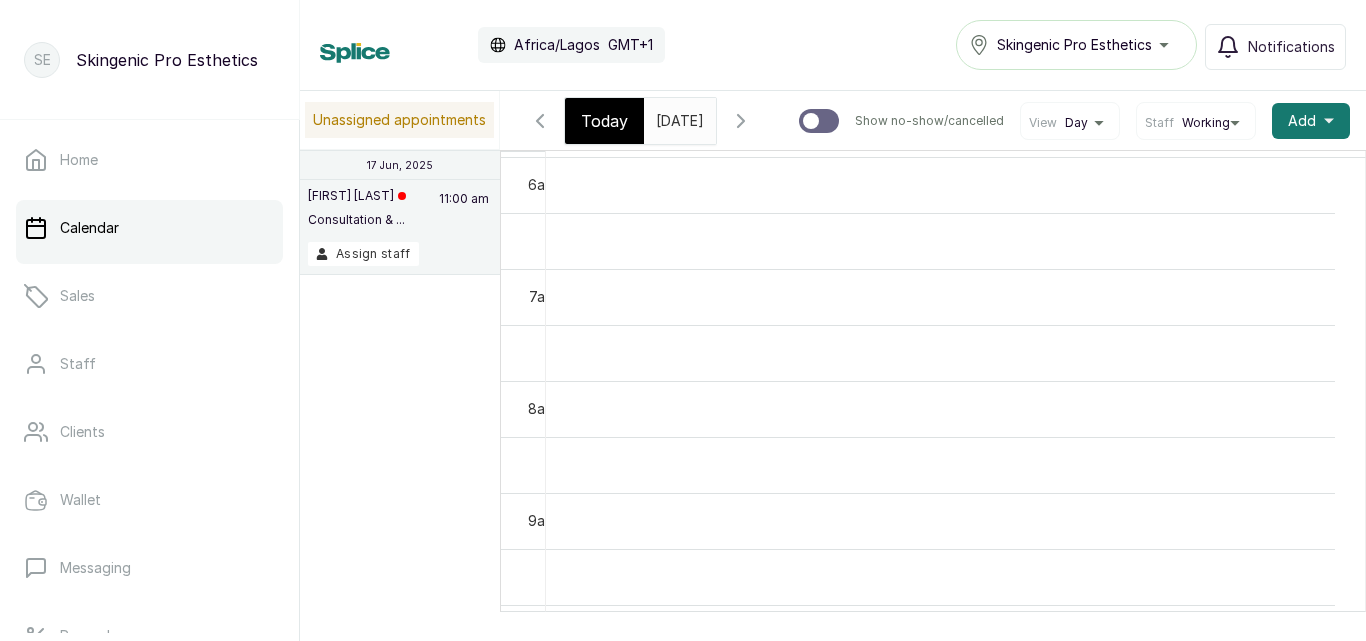 scroll, scrollTop: 790, scrollLeft: 0, axis: vertical 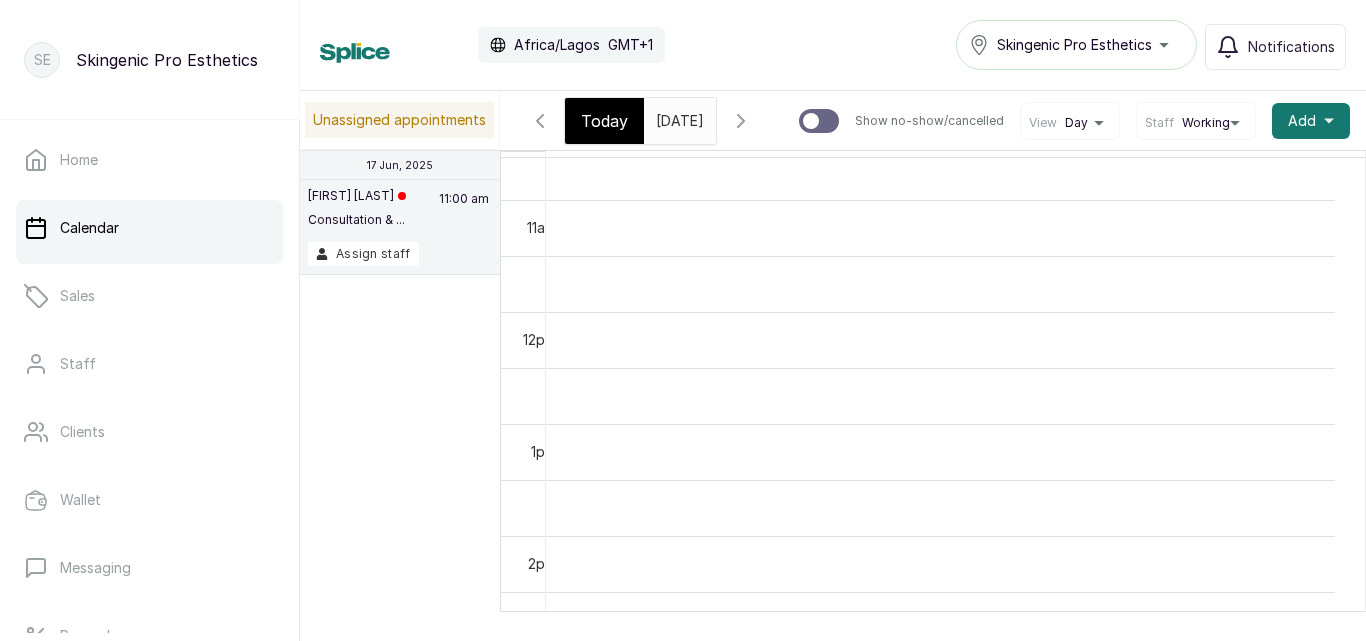 click at bounding box center [940, 452] 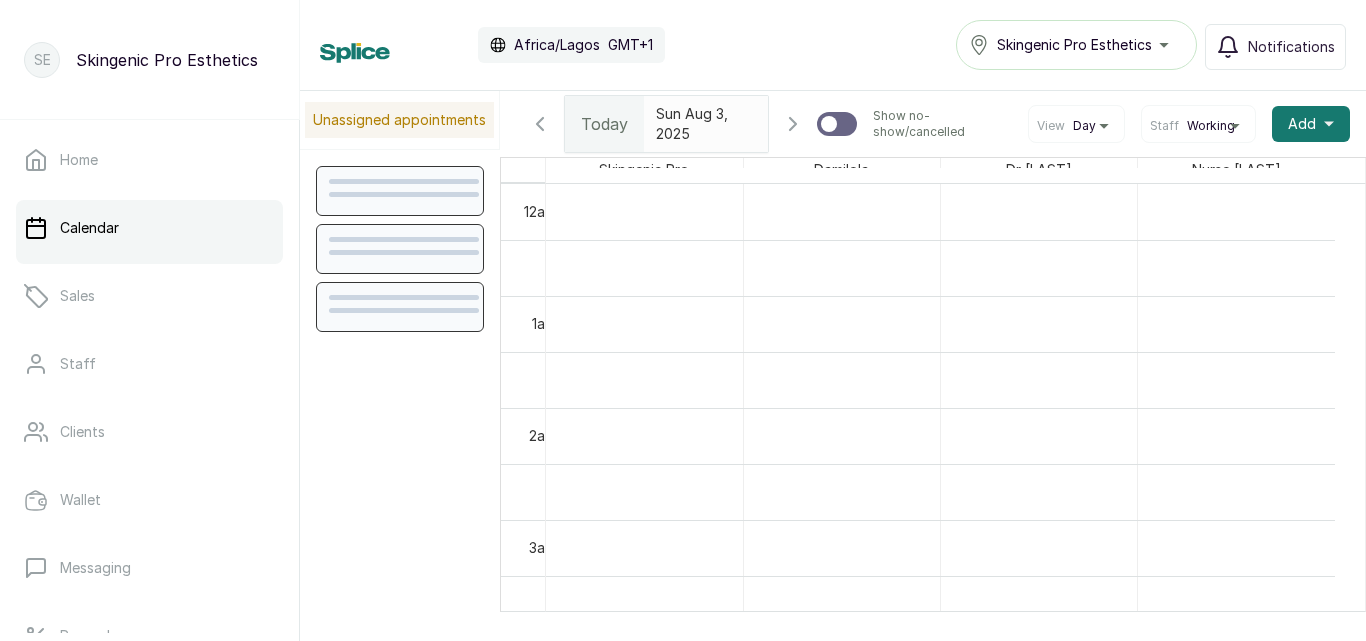 scroll, scrollTop: 0, scrollLeft: 0, axis: both 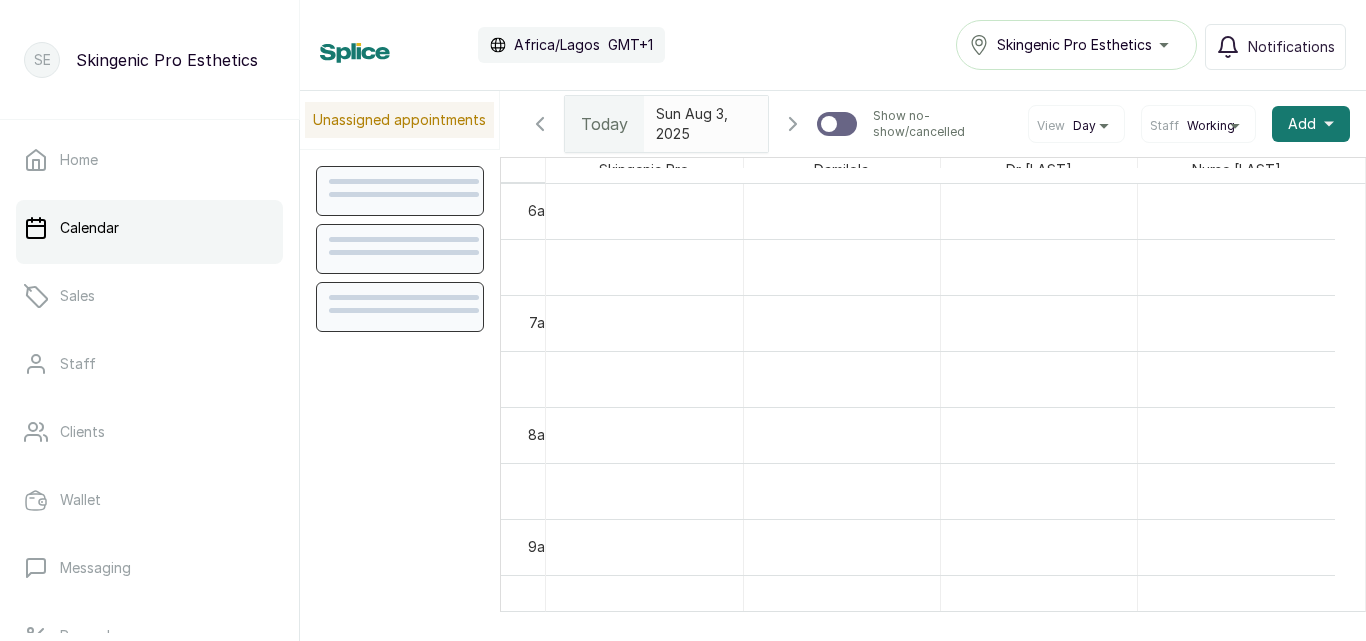 click 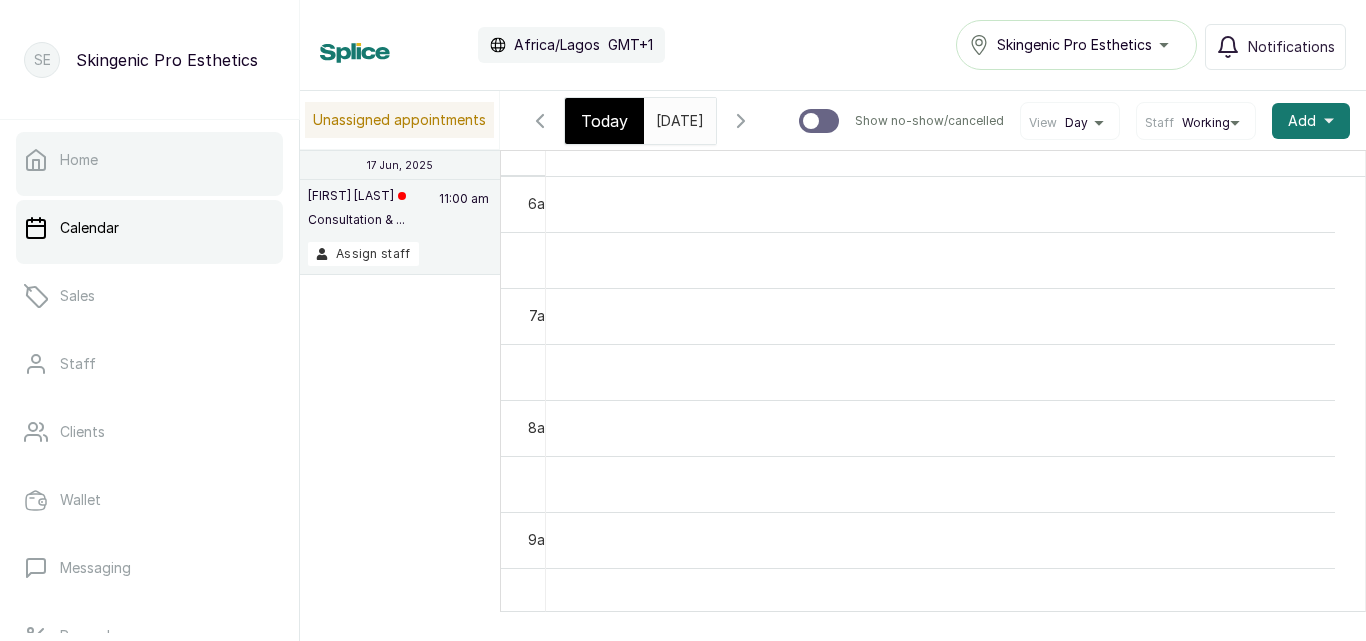 click on "Home" at bounding box center (149, 160) 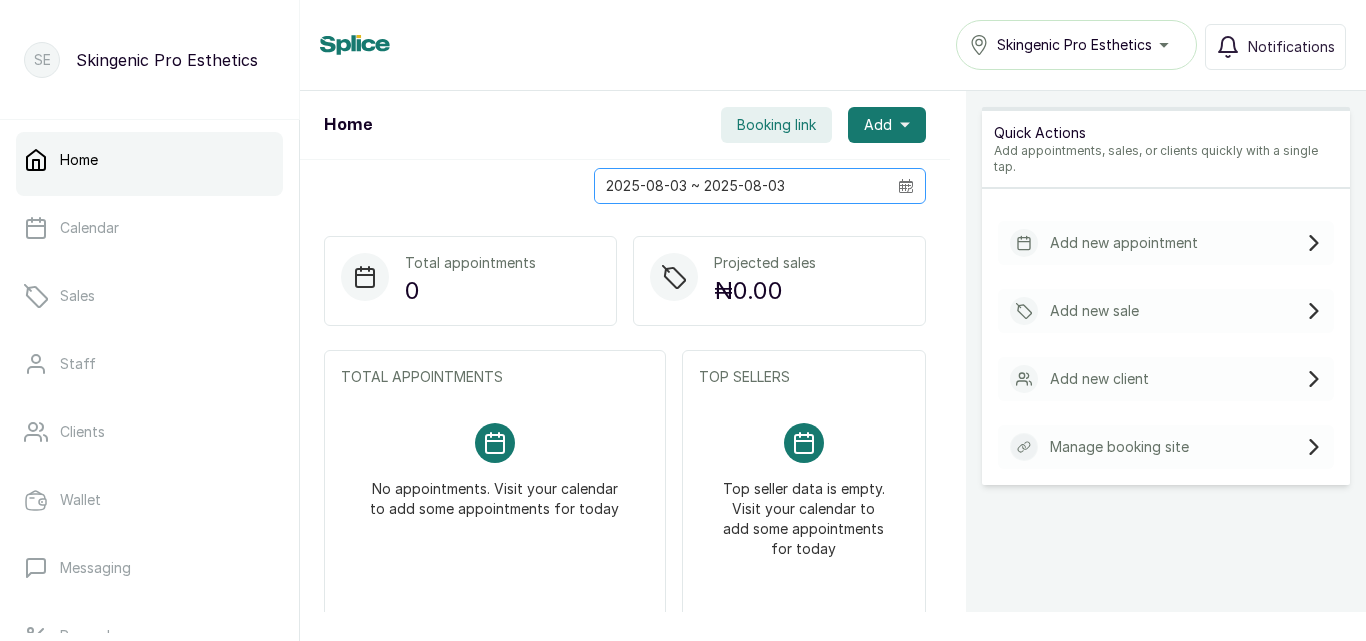 click at bounding box center [906, 186] 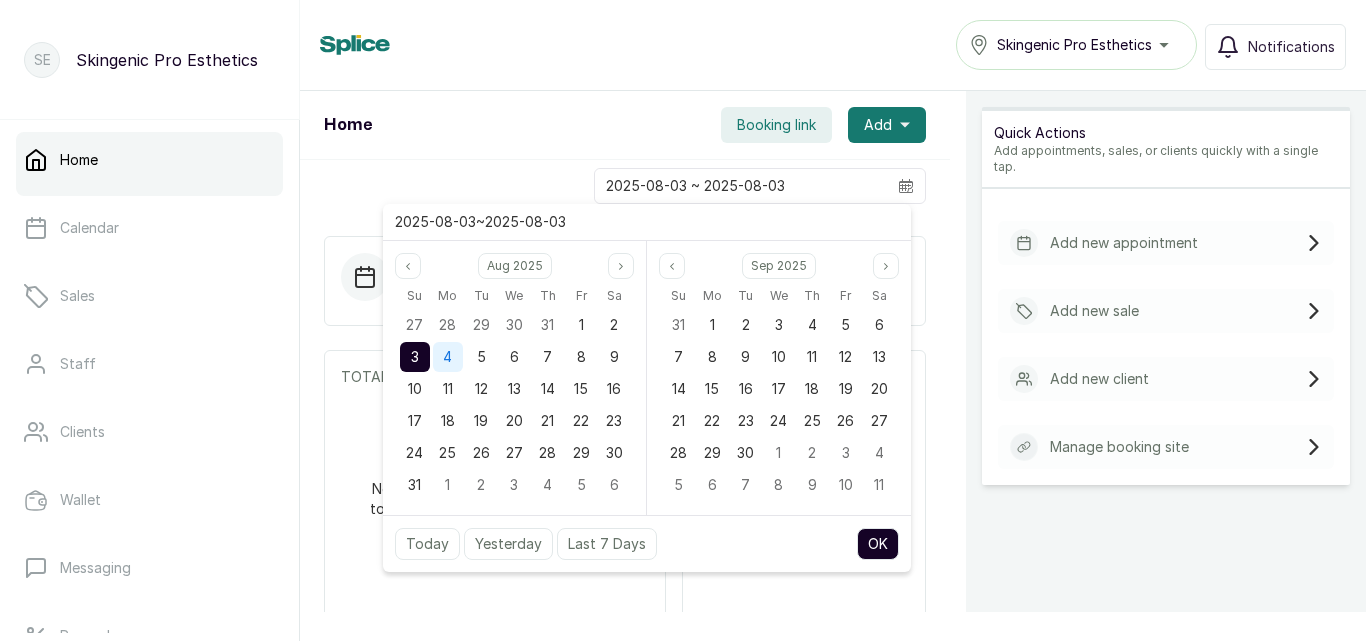click on "4" at bounding box center [447, 356] 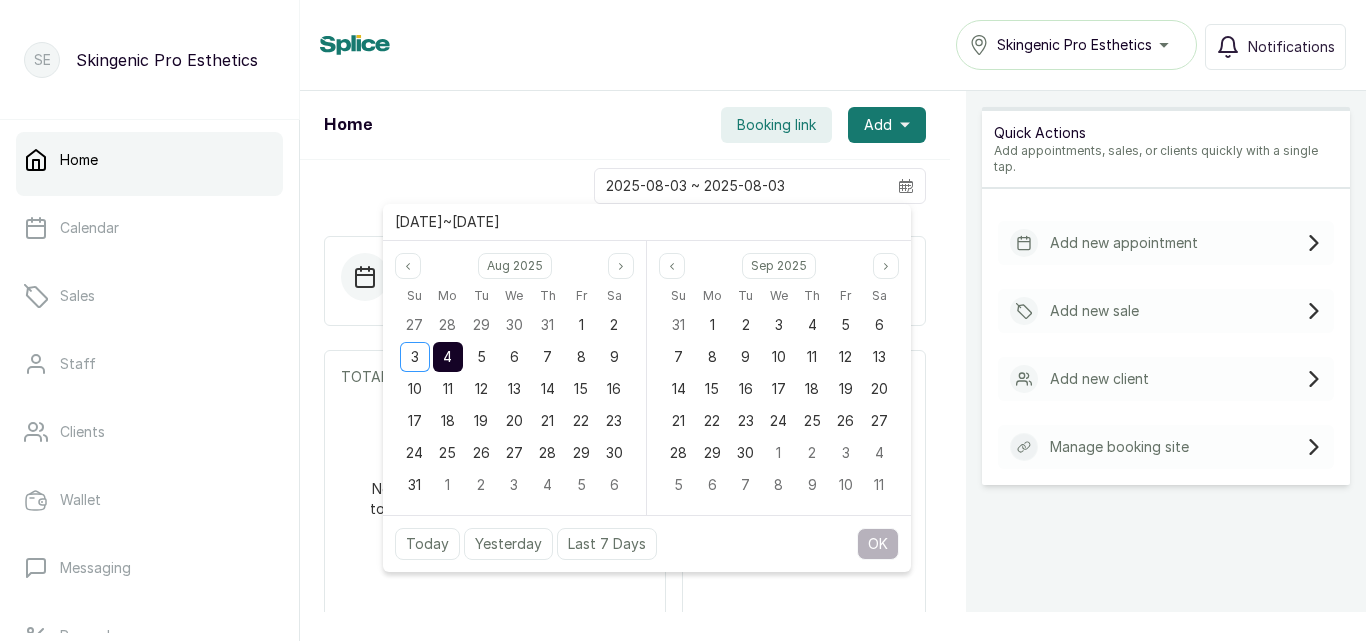click on "4" at bounding box center (447, 356) 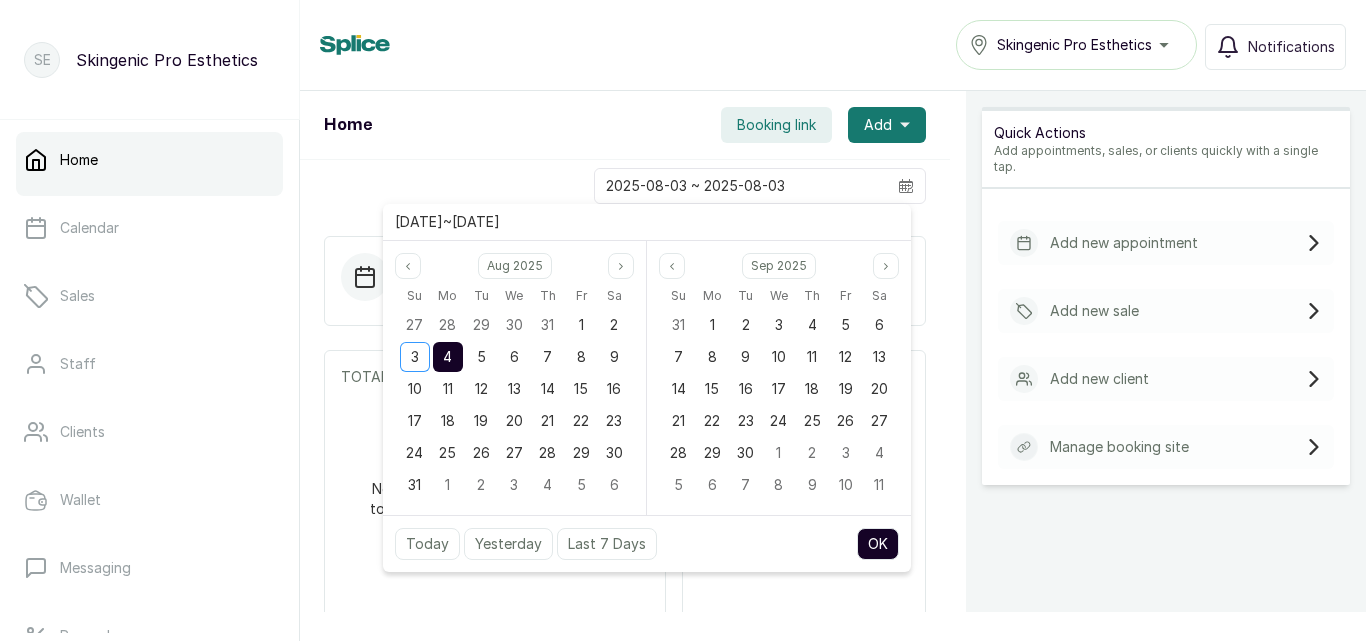 click on "OK" at bounding box center [878, 544] 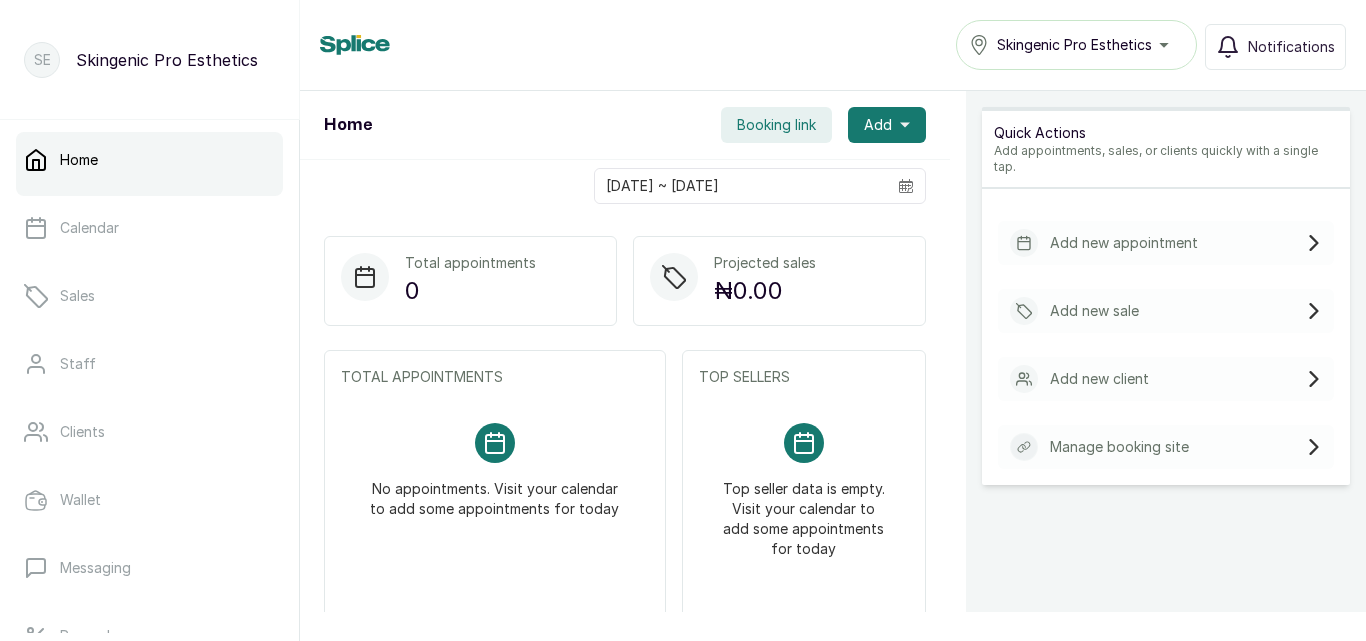 click on "Add new appointment" at bounding box center [1124, 243] 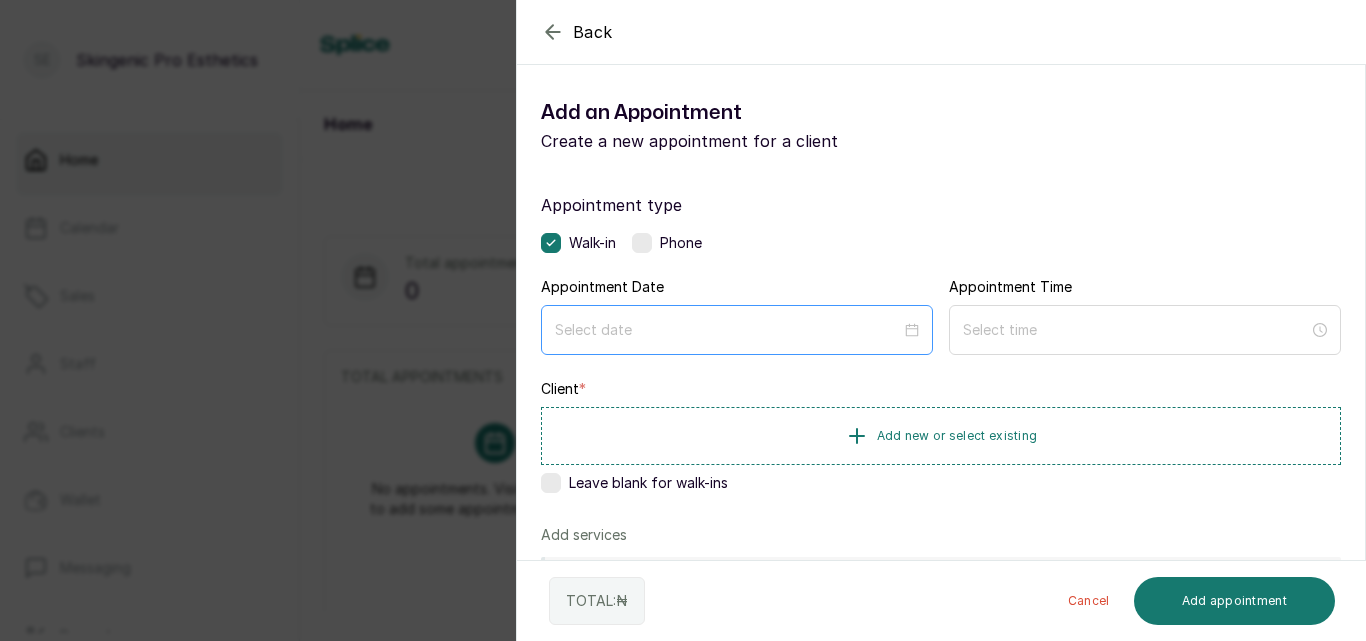 click at bounding box center [737, 330] 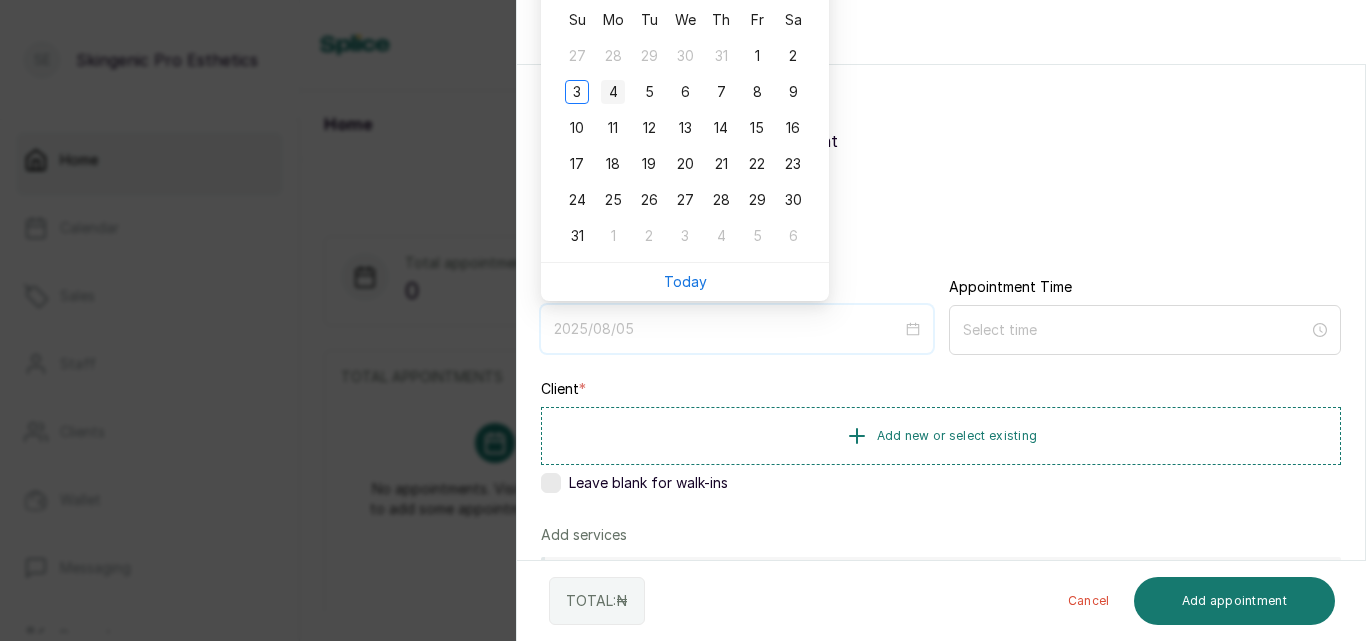 type on "2025/08/04" 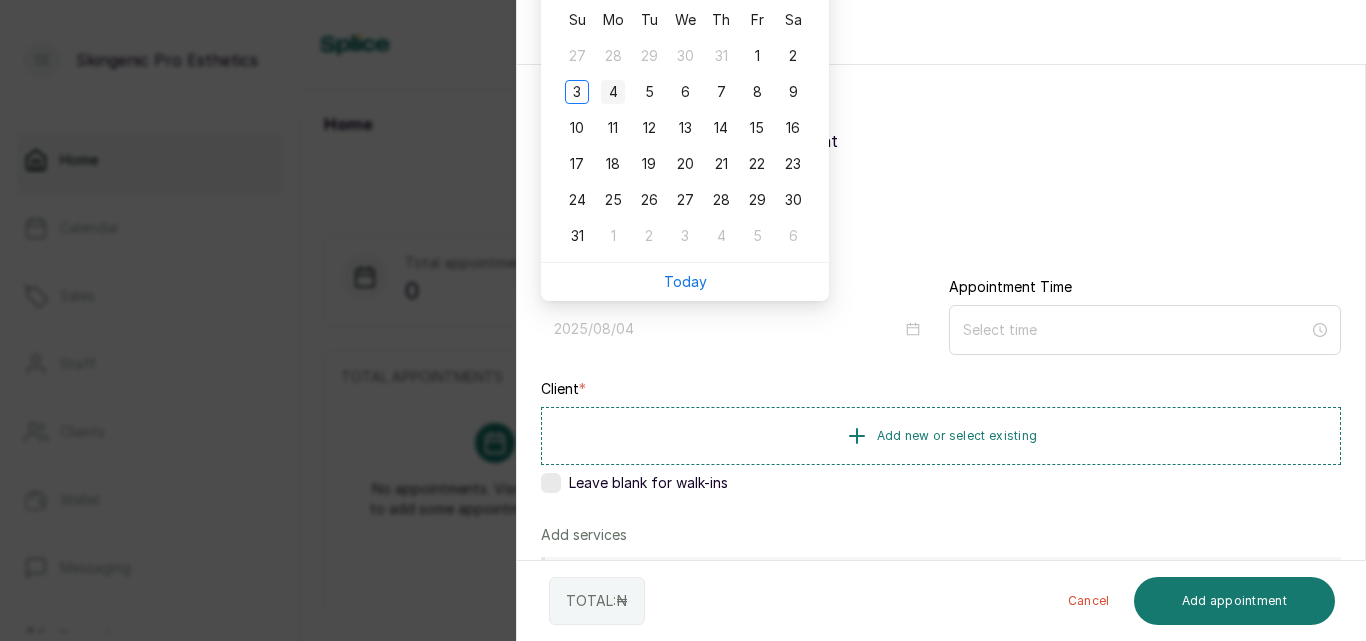 click on "4" at bounding box center (613, 92) 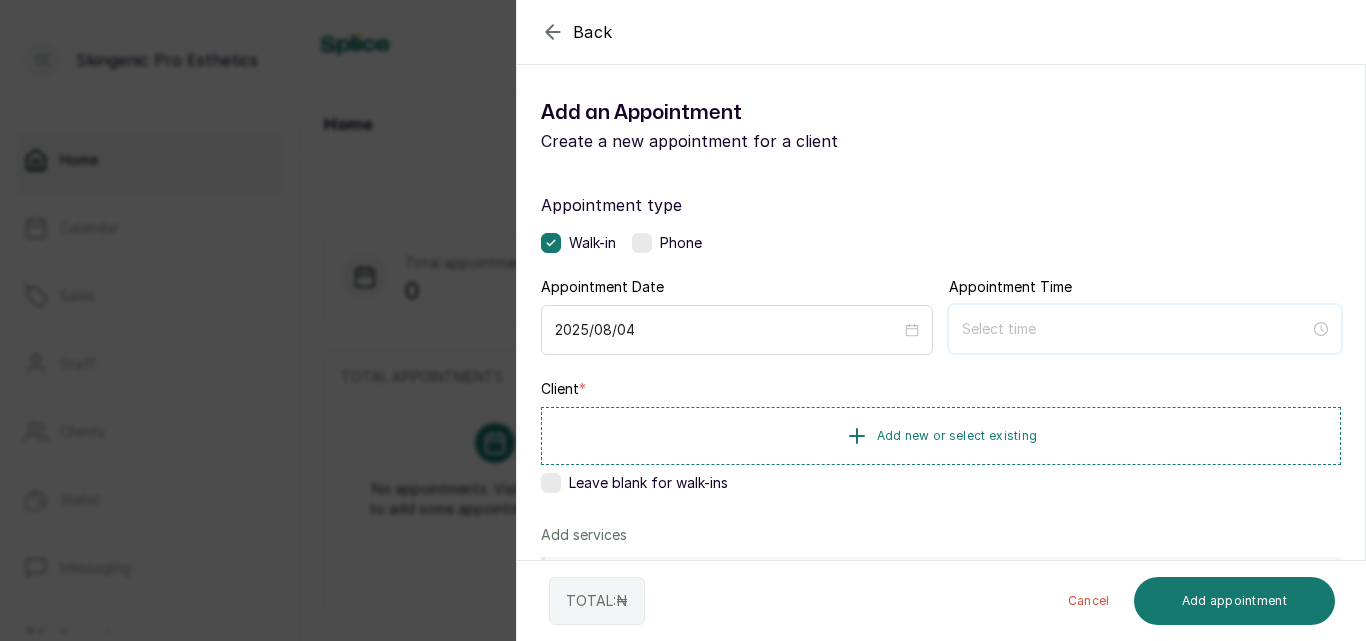 click at bounding box center (1136, 329) 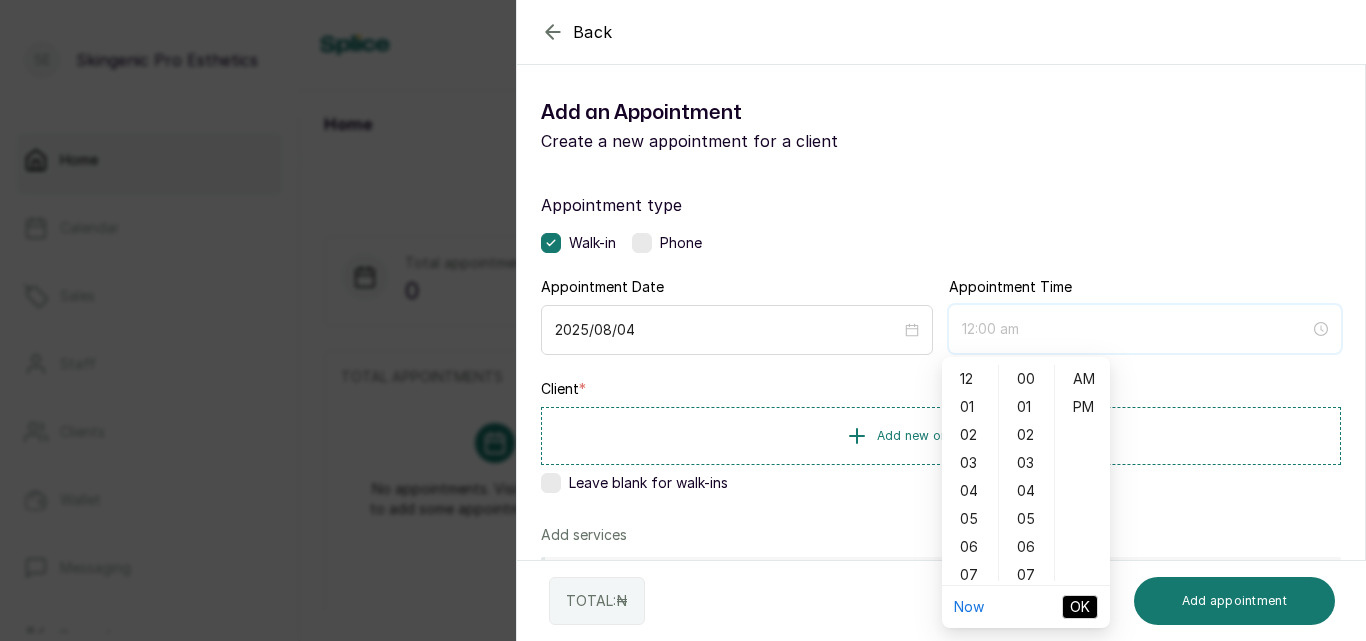 type on "12:00 am" 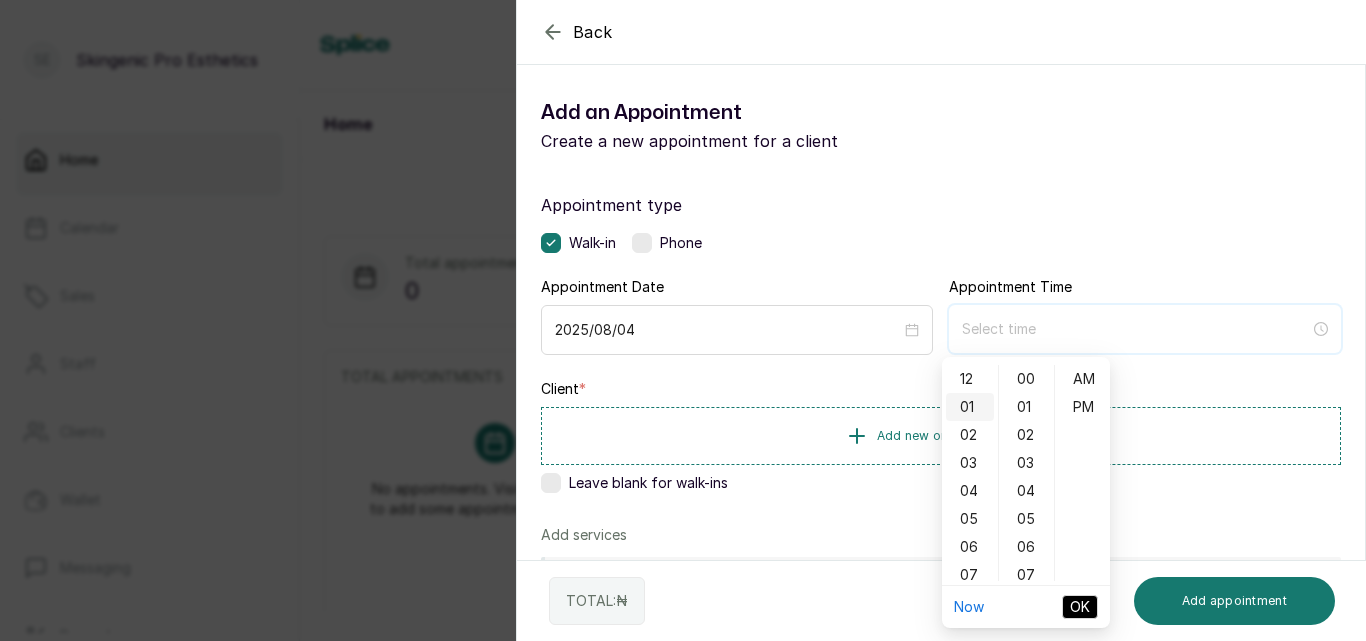 type on "1:00 am" 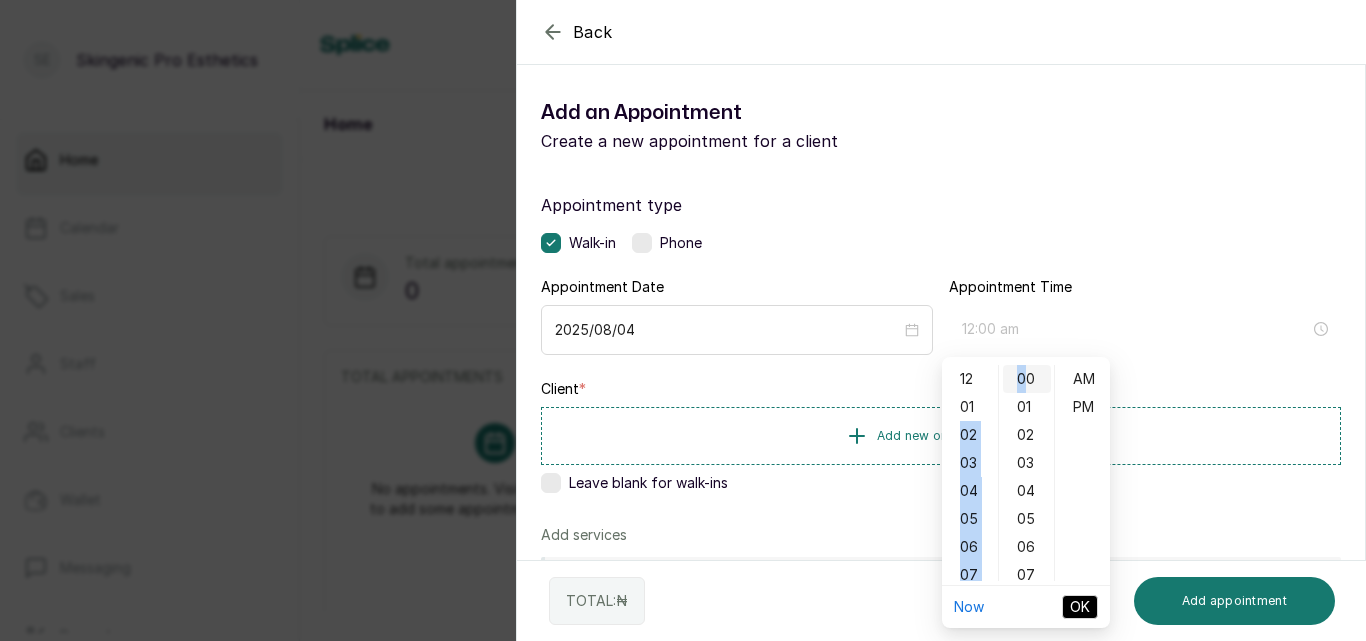 drag, startPoint x: 976, startPoint y: 406, endPoint x: 1024, endPoint y: 378, distance: 55.569775 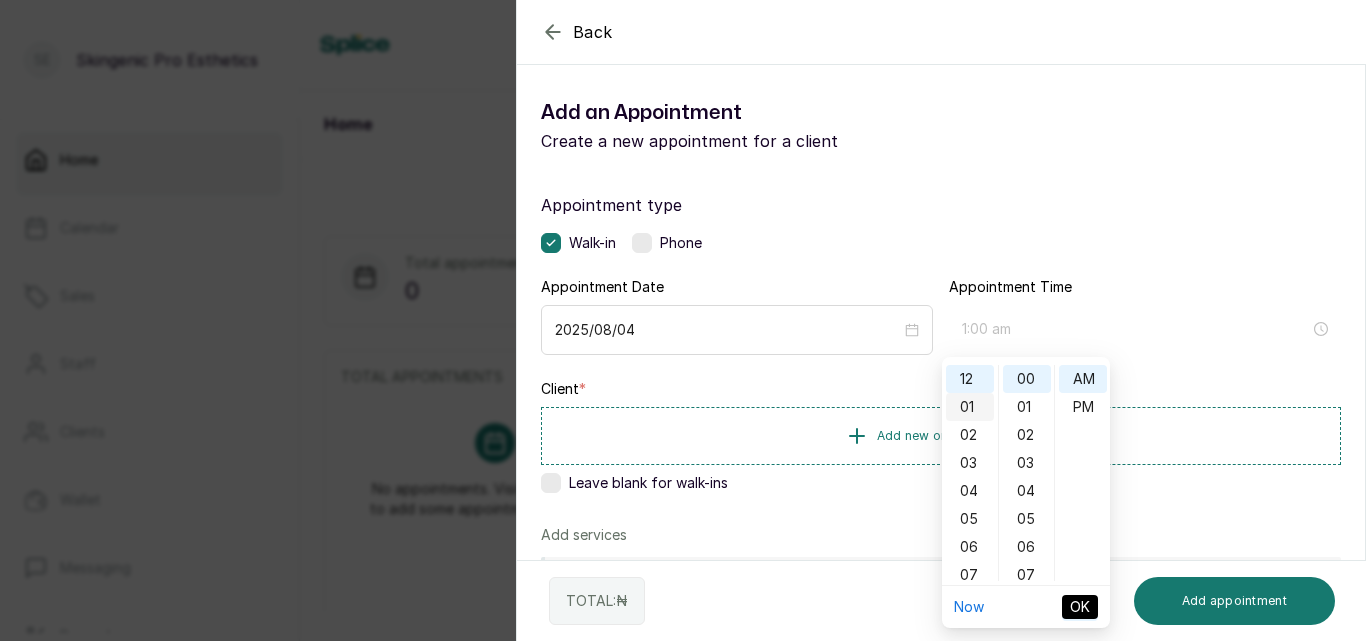 click on "01" at bounding box center [970, 407] 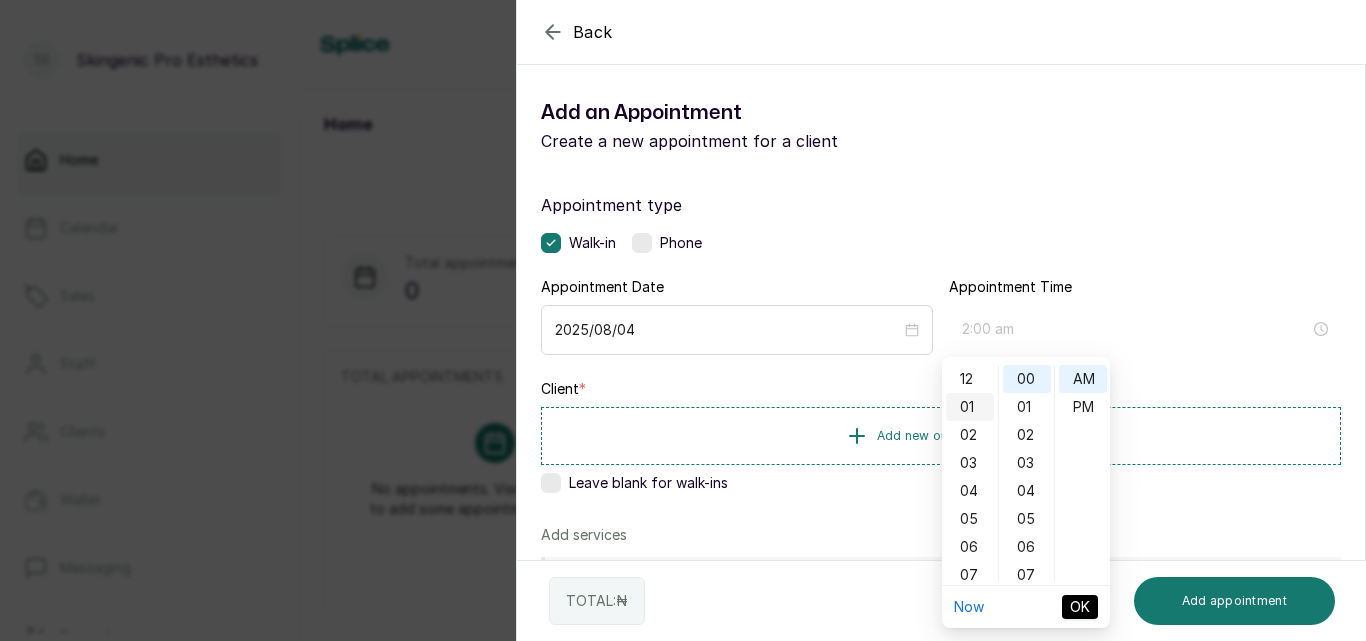 scroll, scrollTop: 28, scrollLeft: 0, axis: vertical 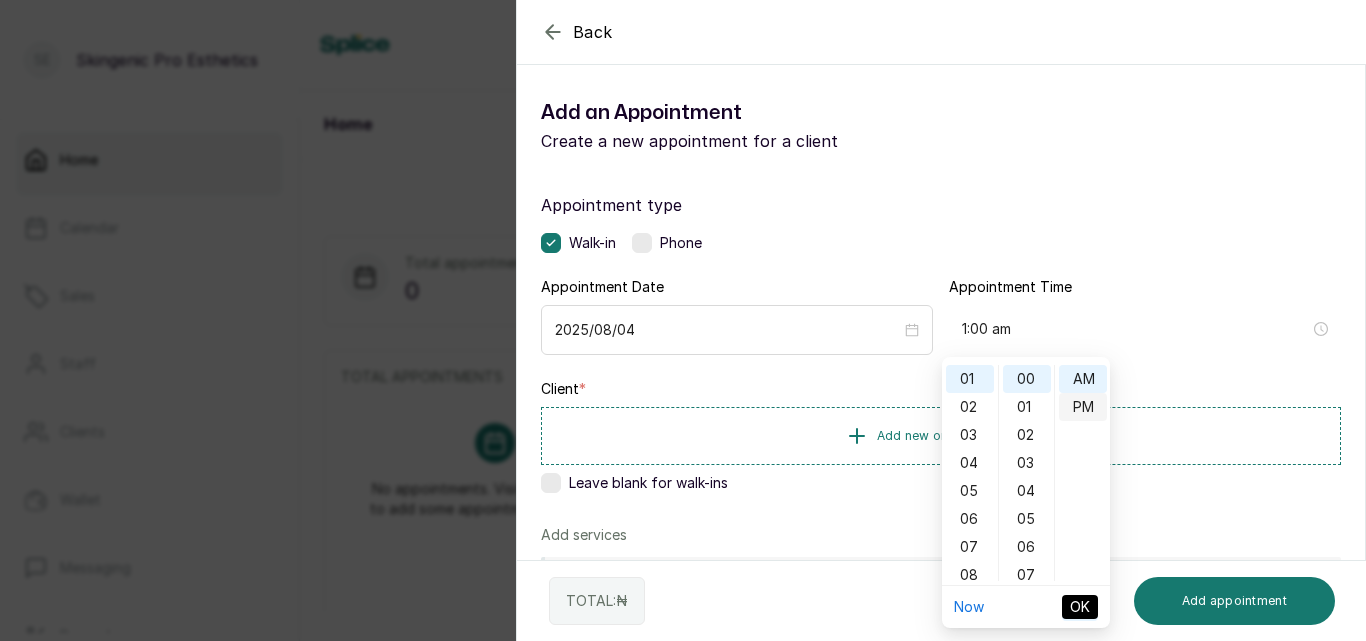 type on "1:00 pm" 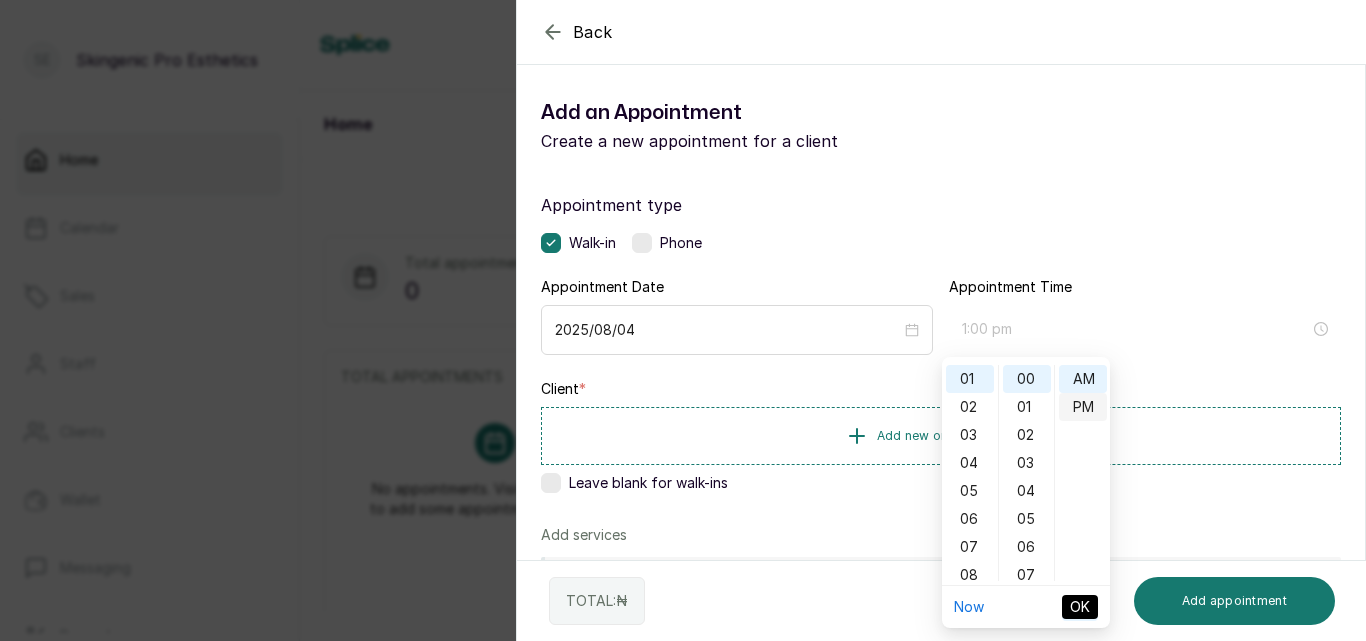 click on "PM" at bounding box center [1083, 407] 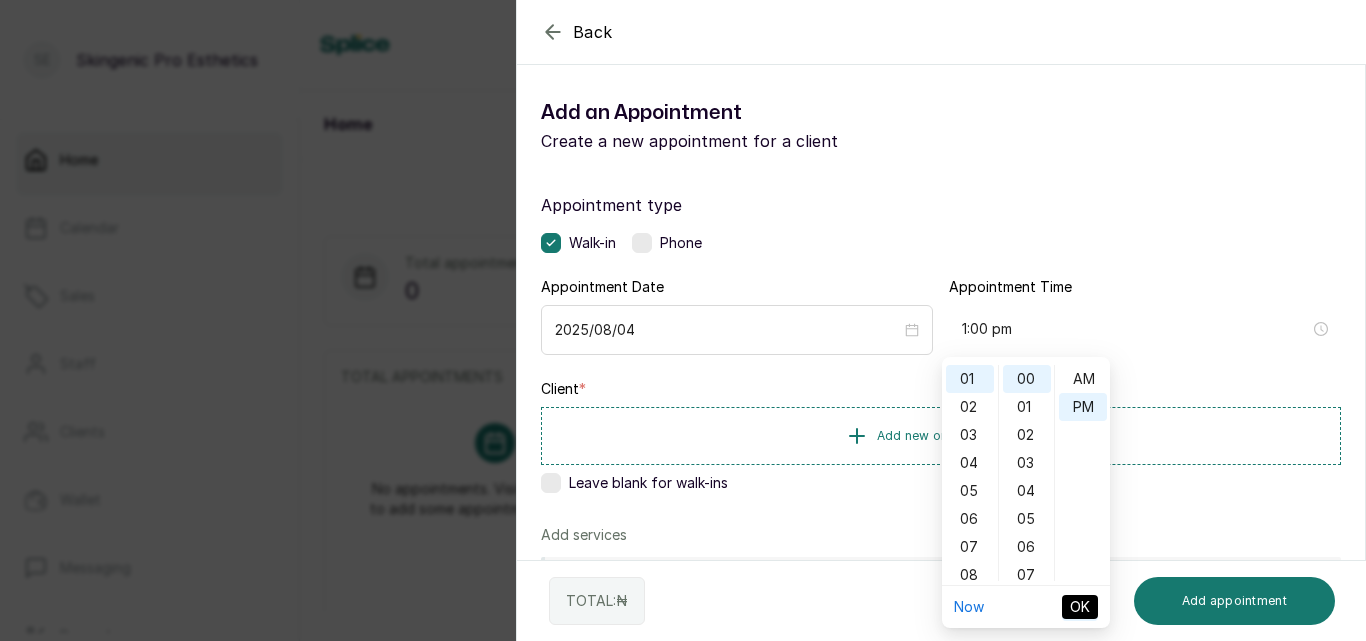 click on "OK" at bounding box center (1080, 607) 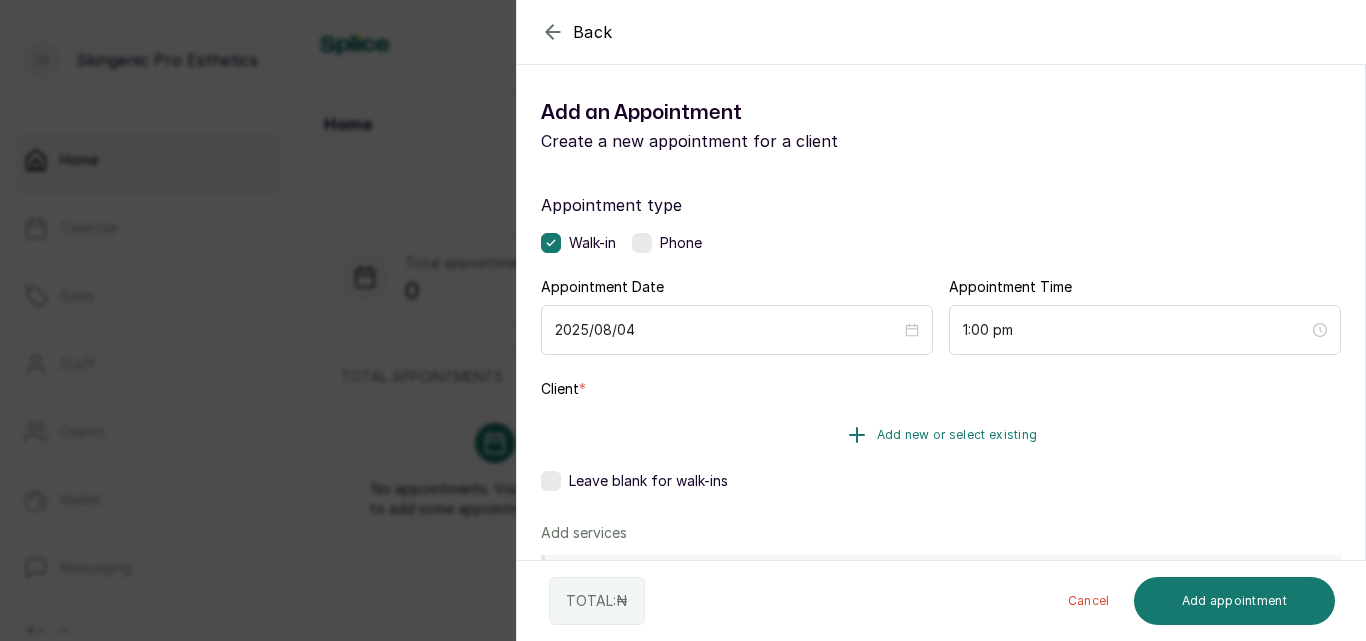 click on "Add new or select existing" at bounding box center (957, 435) 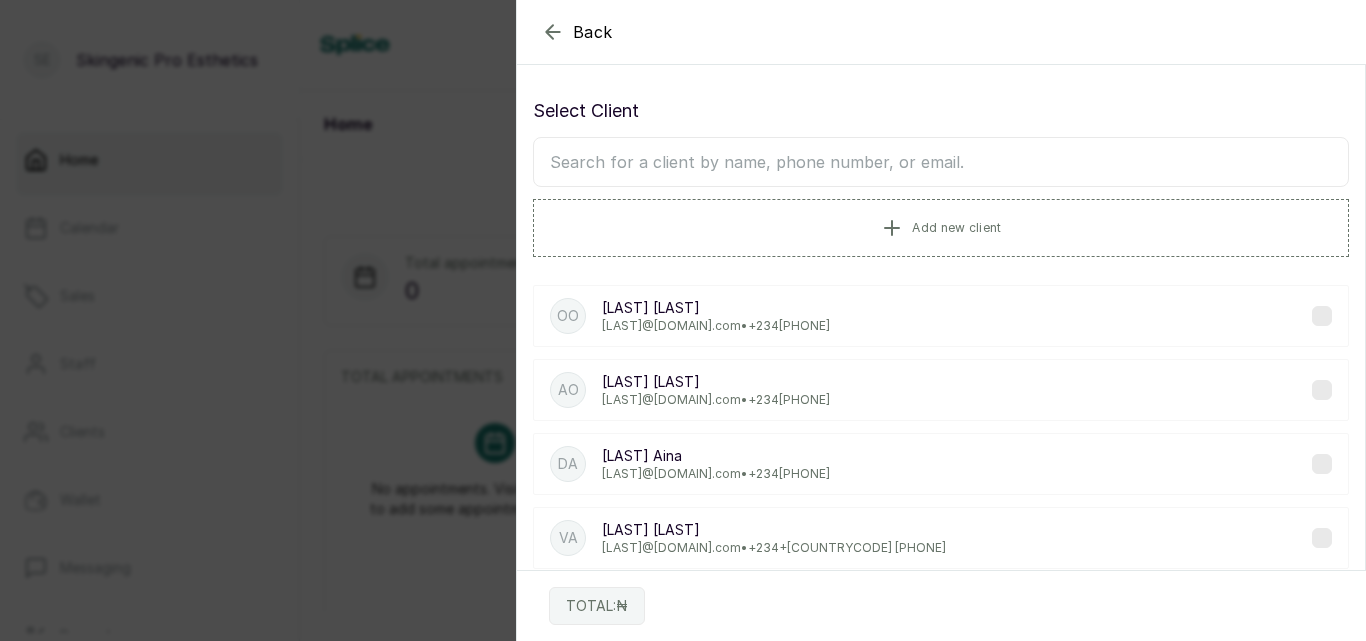 click at bounding box center [941, 162] 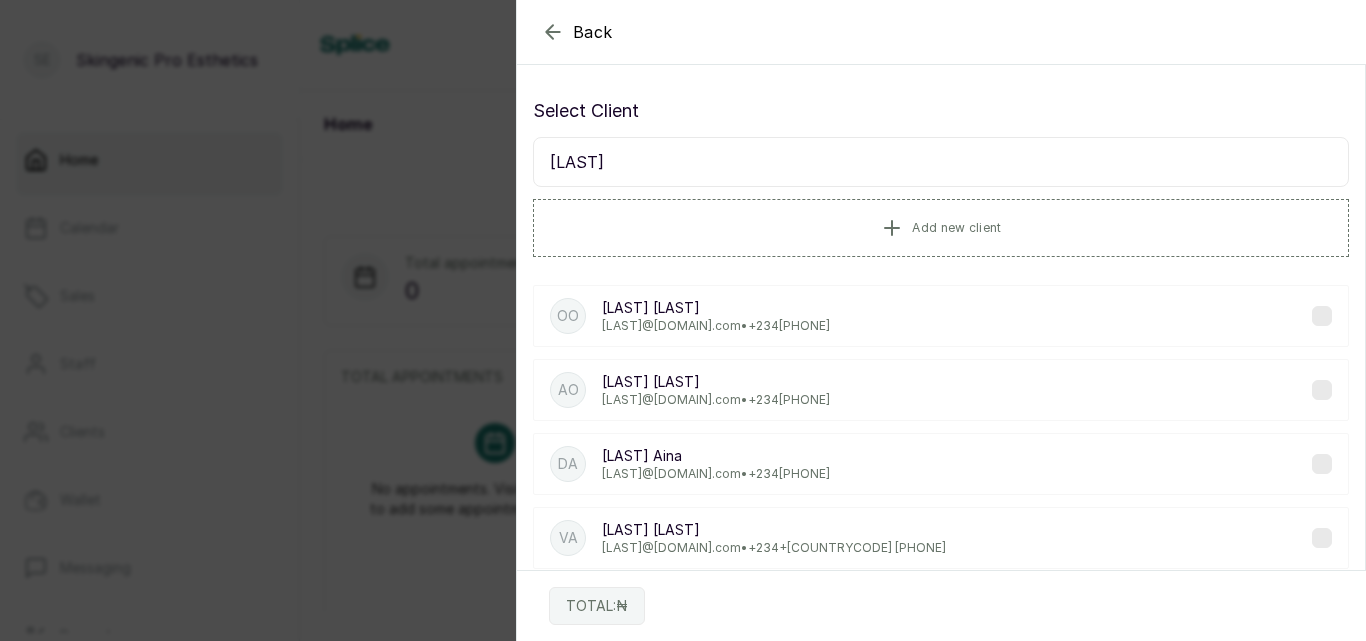 type on "[LAST]" 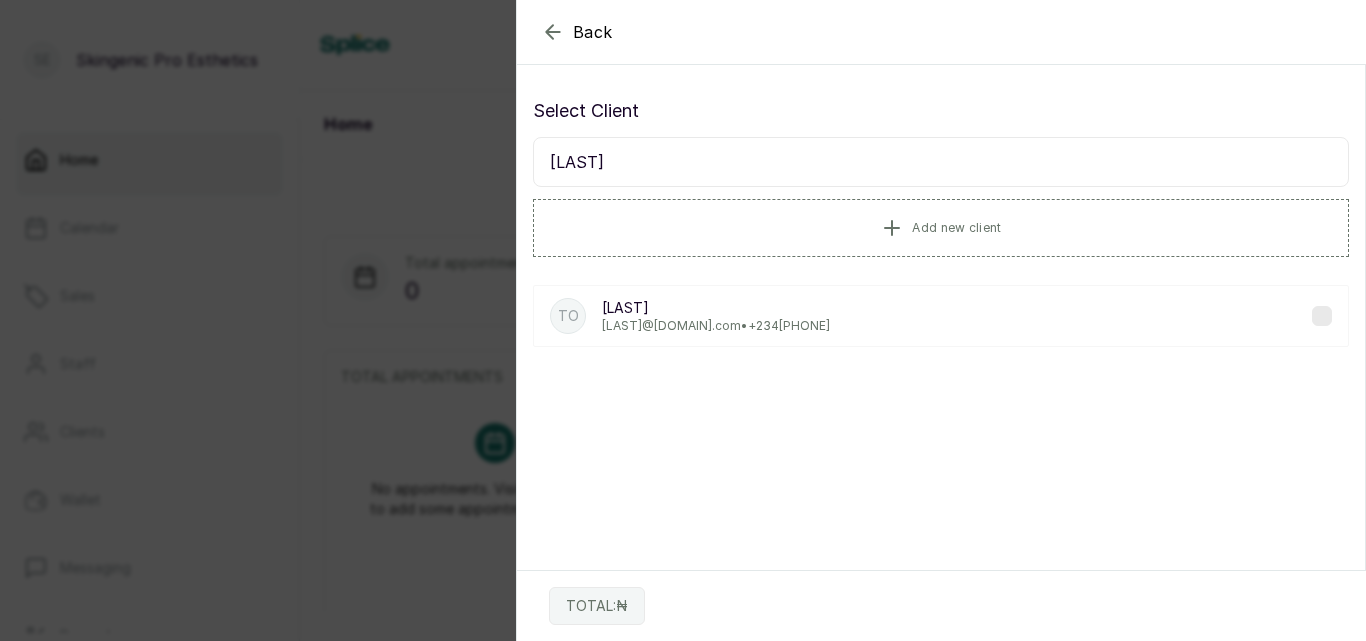 click on "[LAST]" at bounding box center [716, 308] 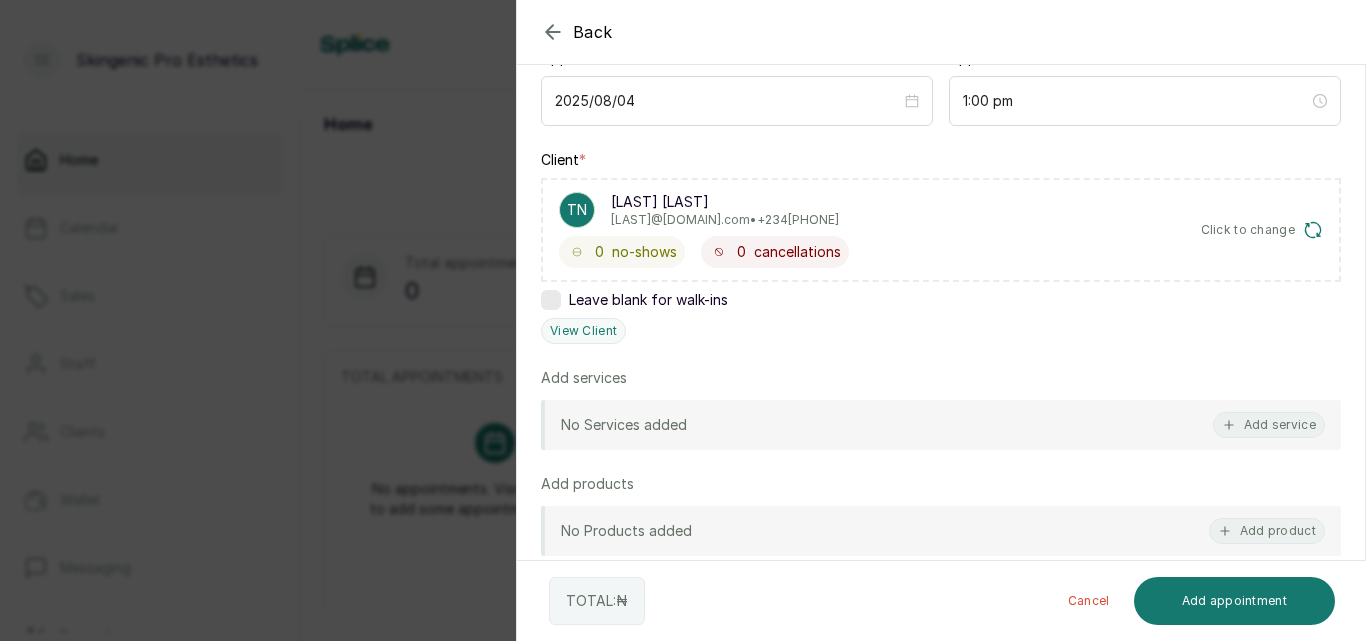 scroll, scrollTop: 234, scrollLeft: 0, axis: vertical 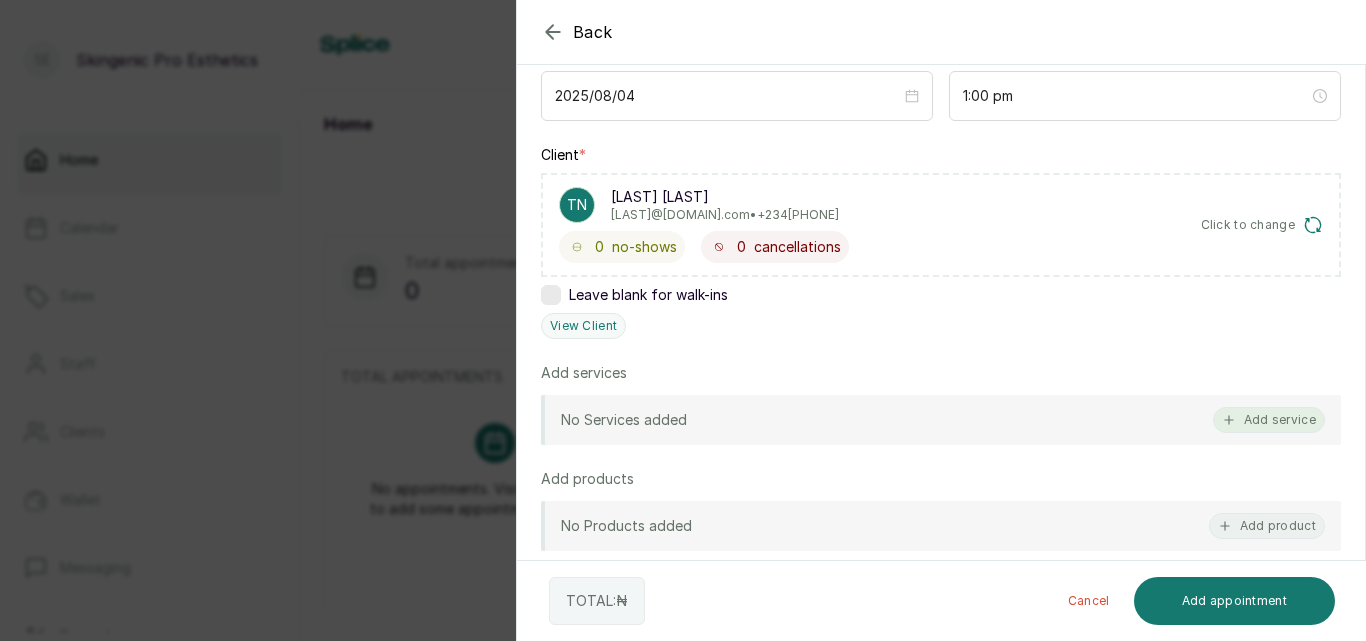 click on "Add service" at bounding box center (1269, 420) 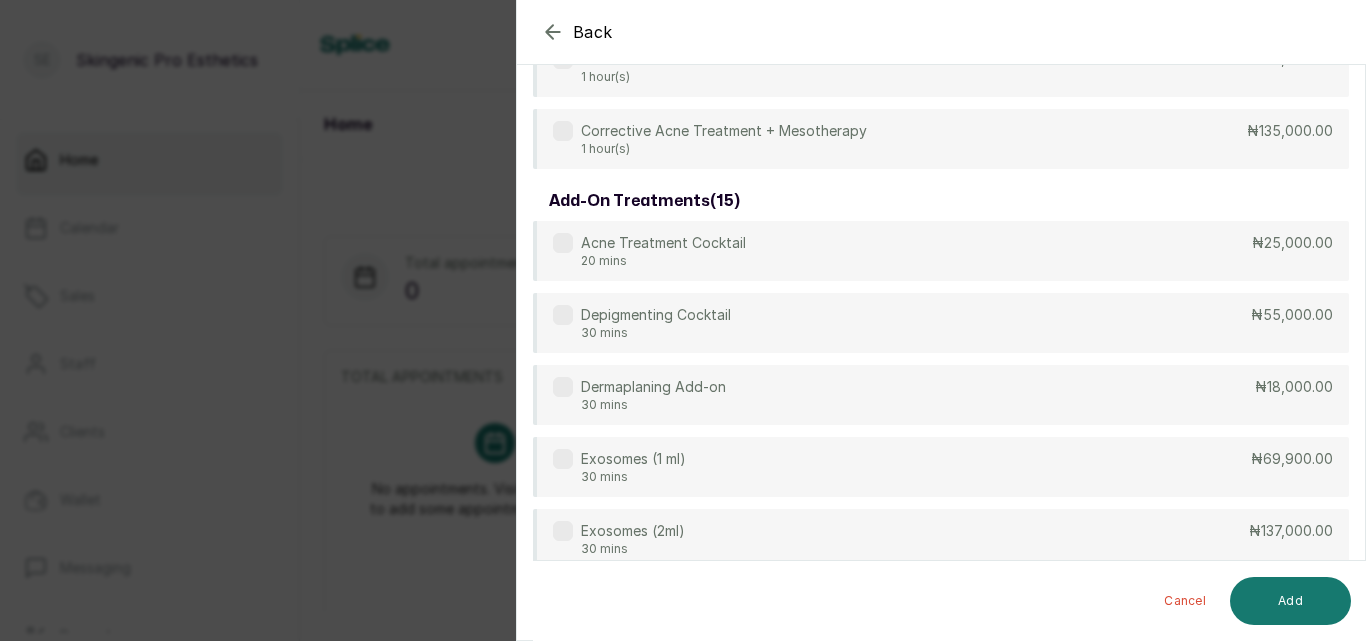 scroll, scrollTop: 80, scrollLeft: 0, axis: vertical 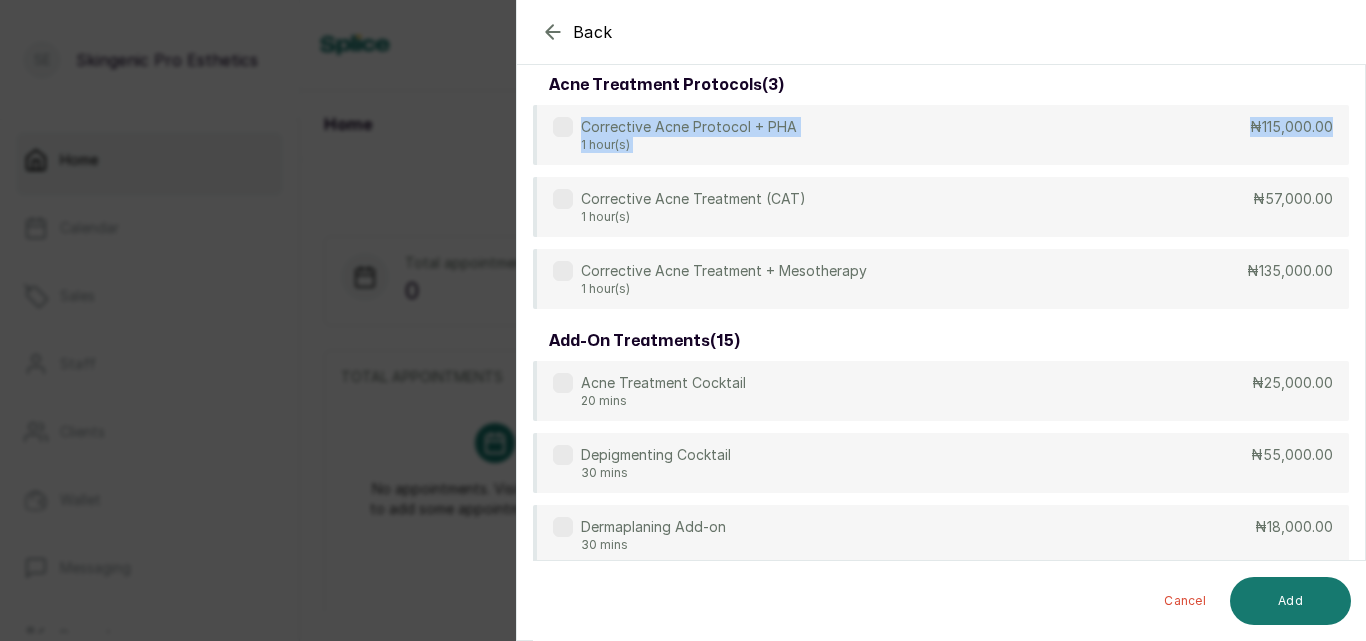 drag, startPoint x: 1349, startPoint y: 107, endPoint x: 1353, endPoint y: 70, distance: 37.215588 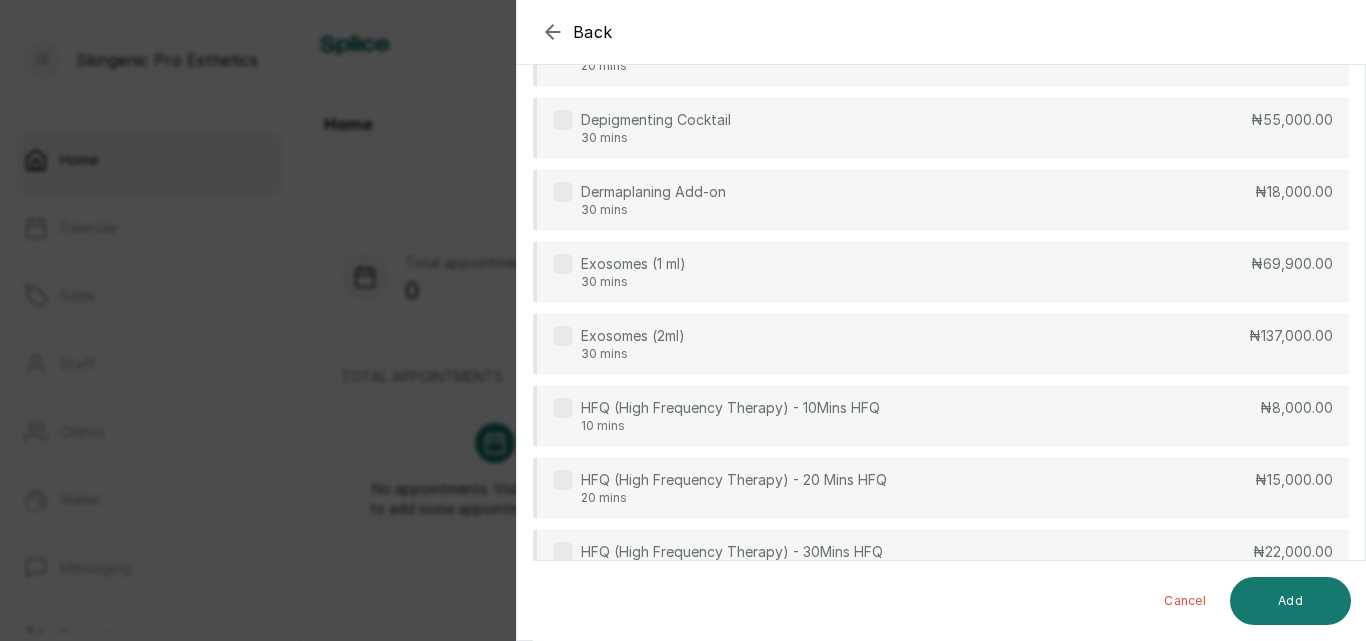 scroll, scrollTop: 0, scrollLeft: 0, axis: both 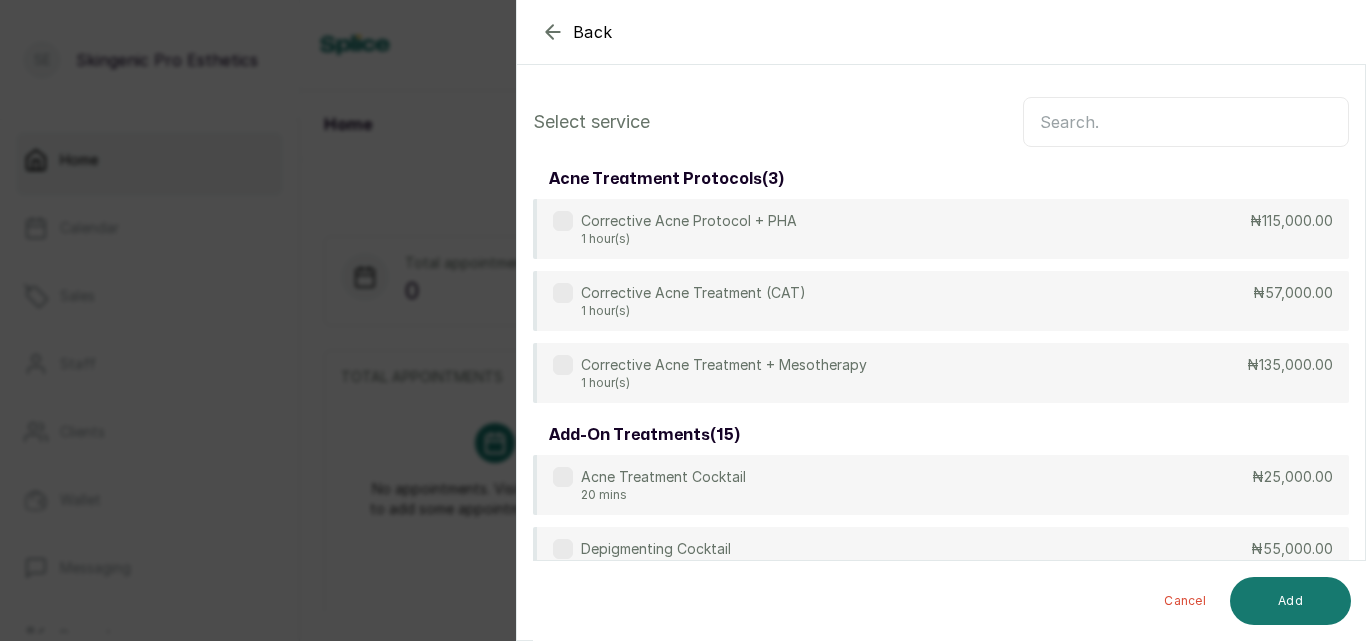 click at bounding box center [1186, 122] 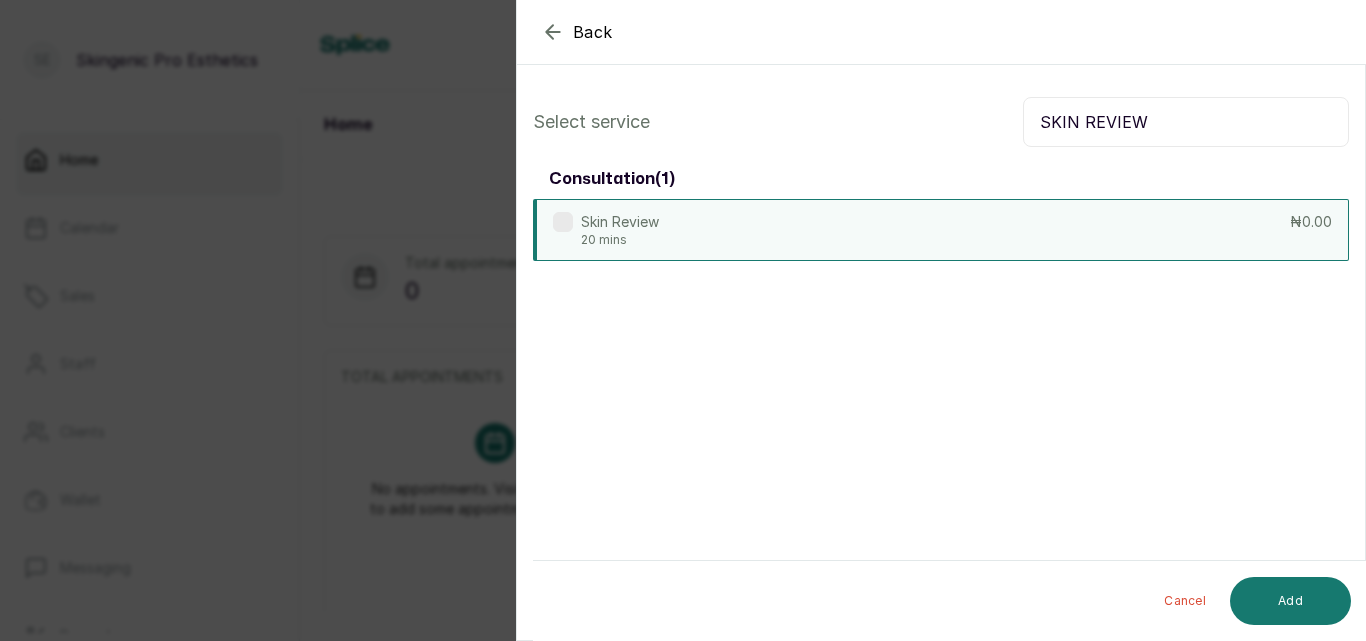 type on "SKIN REVIEW" 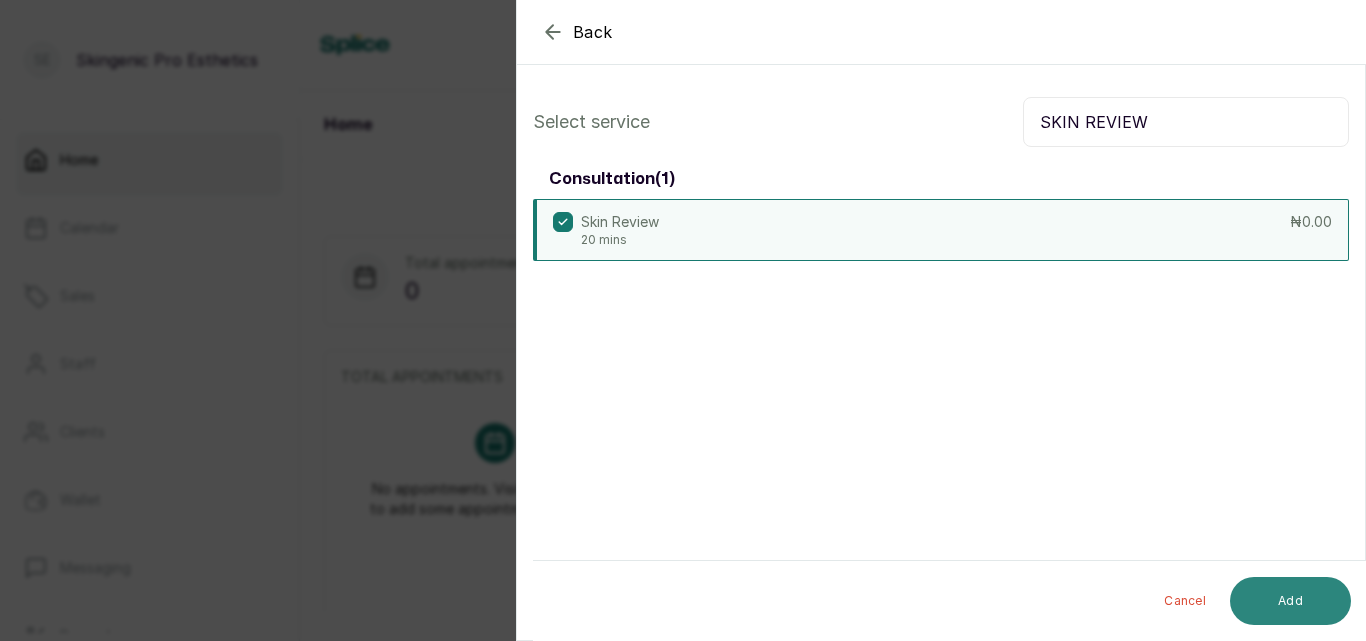 click on "Add" at bounding box center [1290, 601] 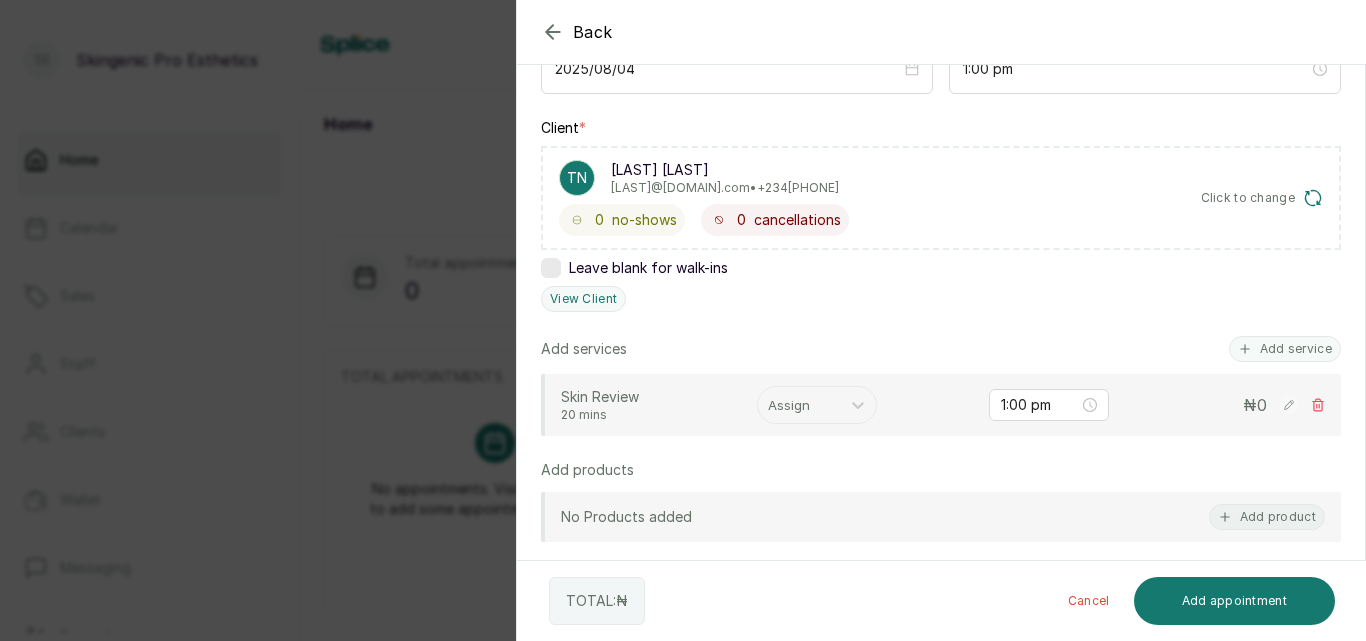 scroll, scrollTop: 269, scrollLeft: 0, axis: vertical 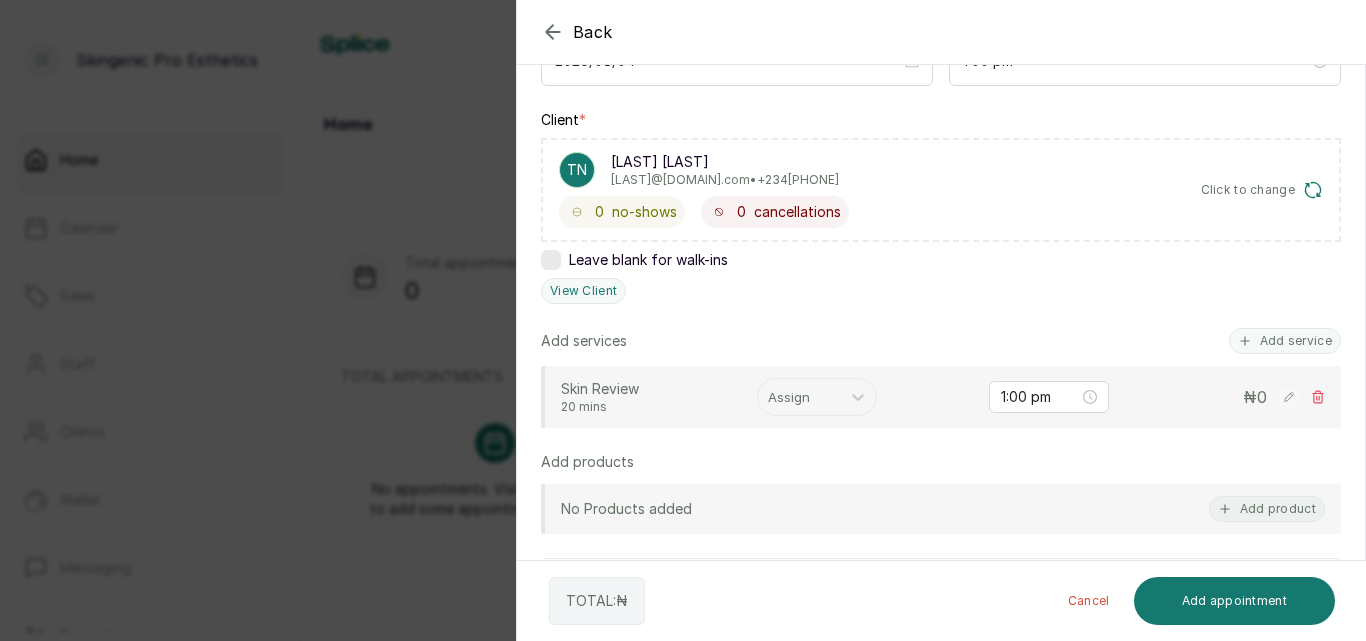 drag, startPoint x: 1352, startPoint y: 461, endPoint x: 941, endPoint y: 374, distance: 420.10712 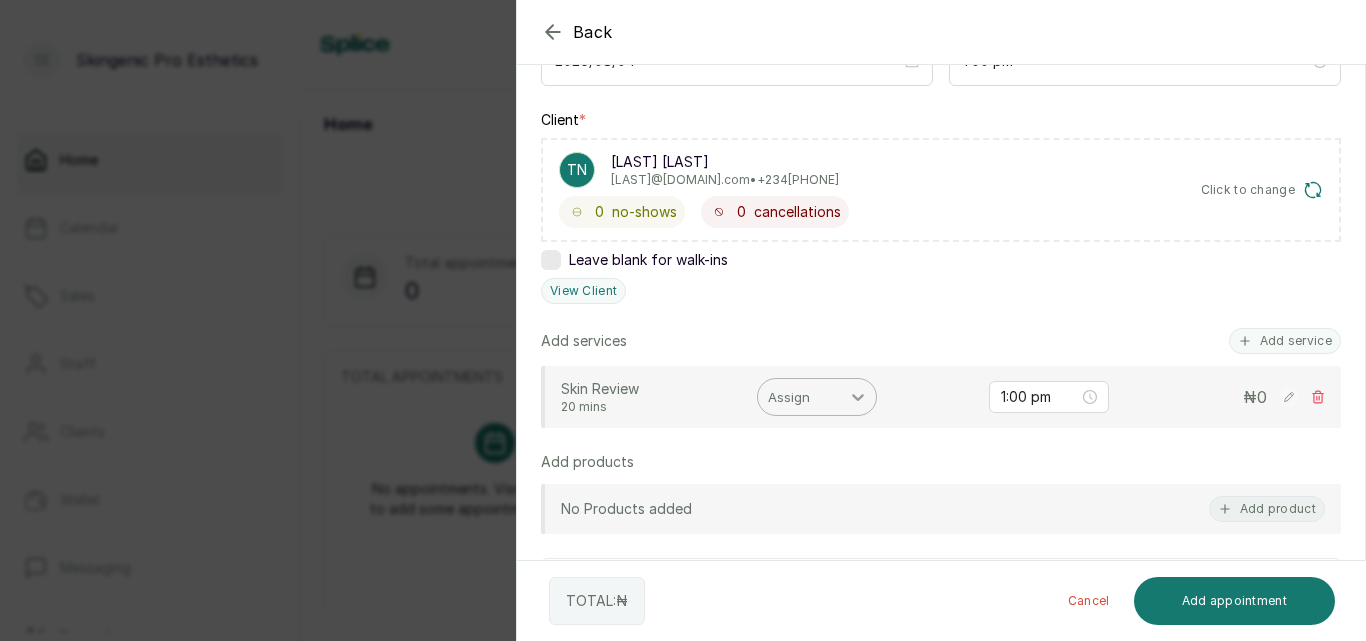 click 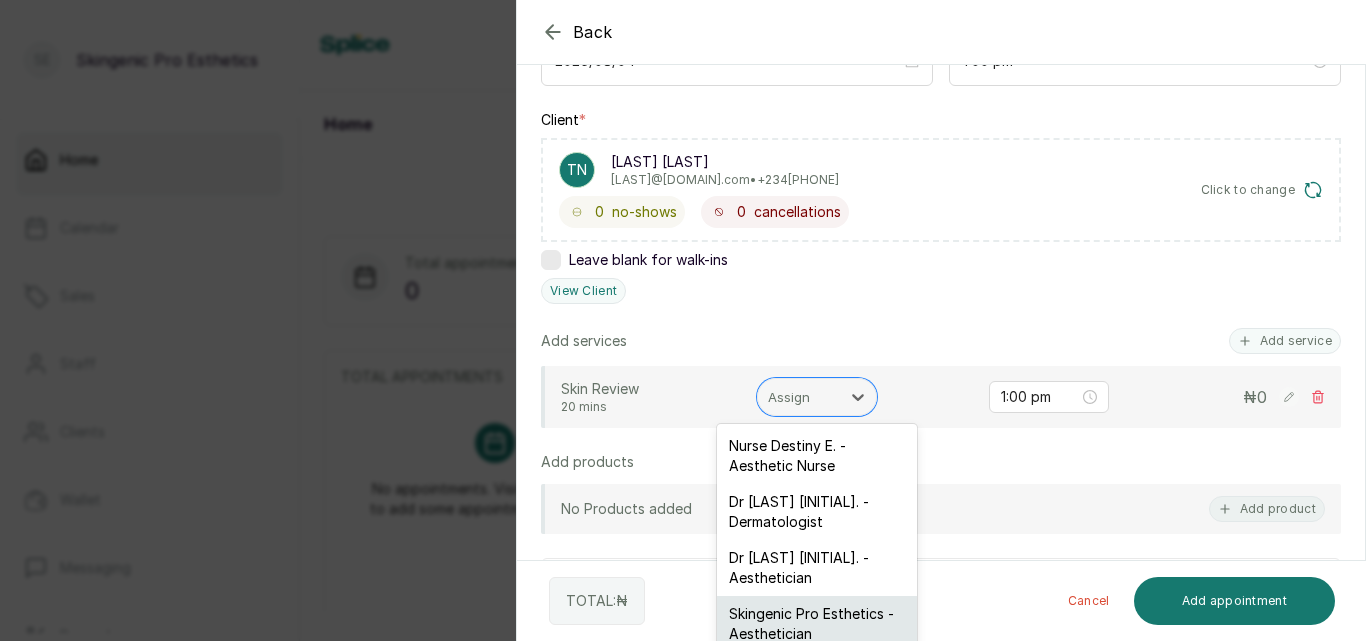 click on "Skingenic Pro Esthetics - Aesthetician" at bounding box center (817, 624) 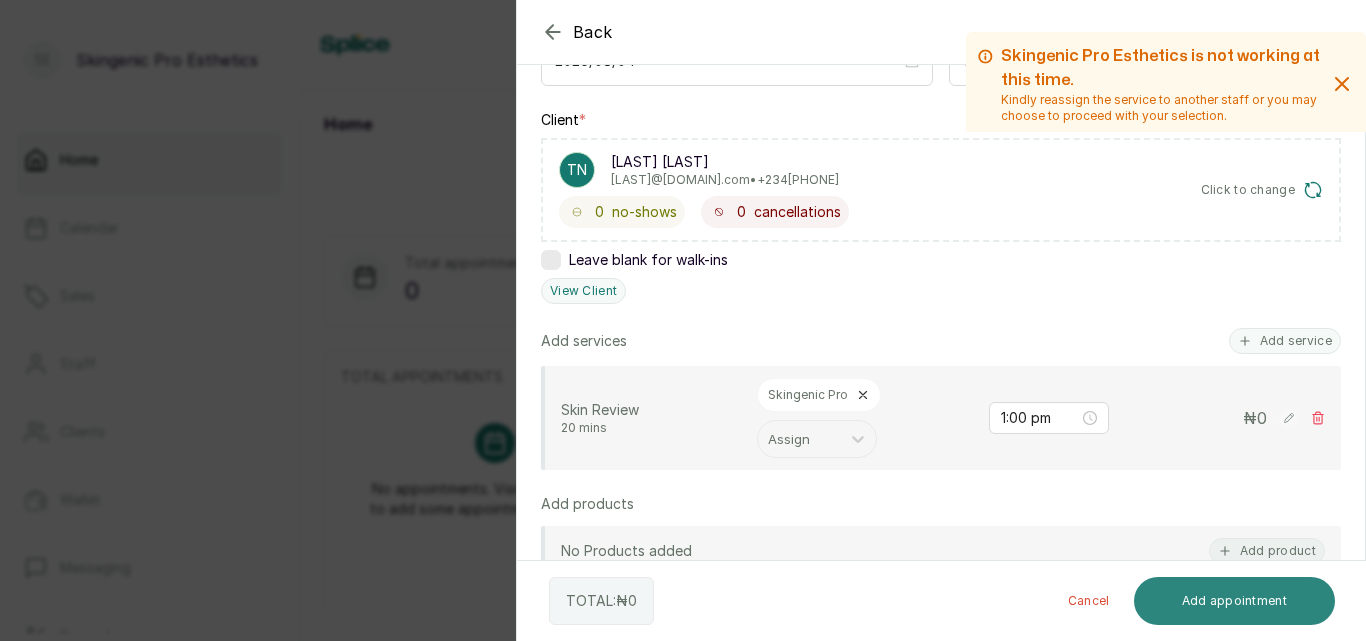 click on "Add appointment" at bounding box center [1235, 601] 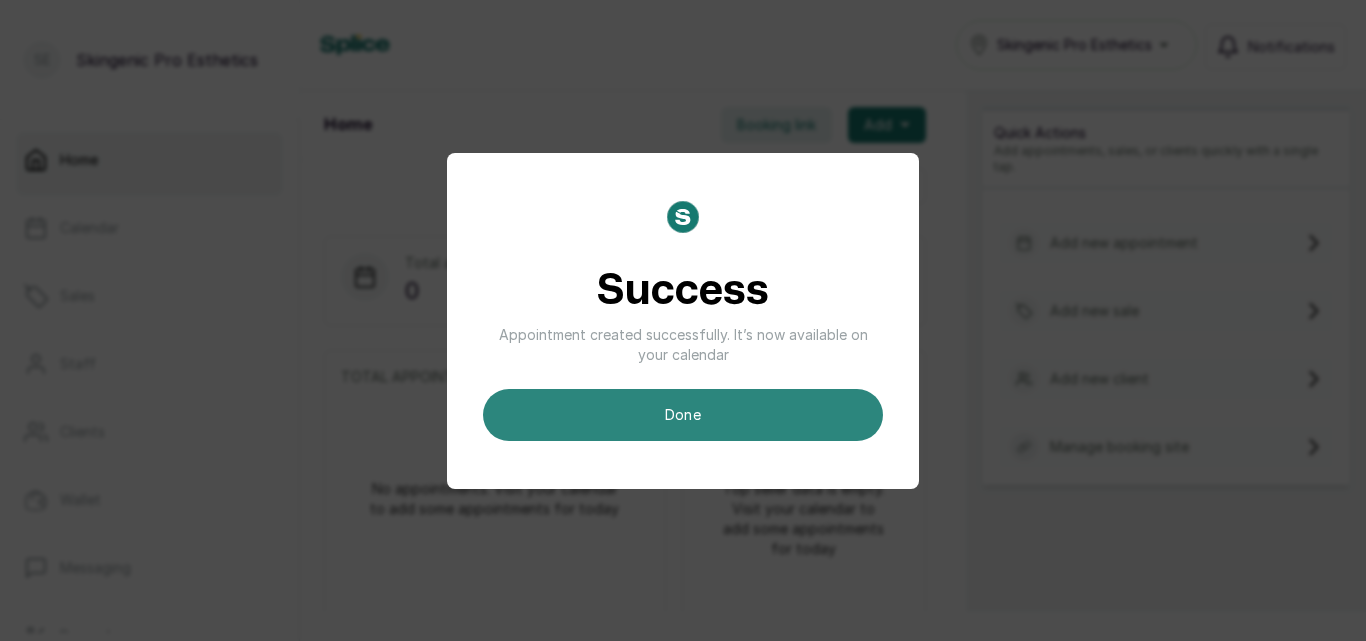 click on "done" at bounding box center [683, 415] 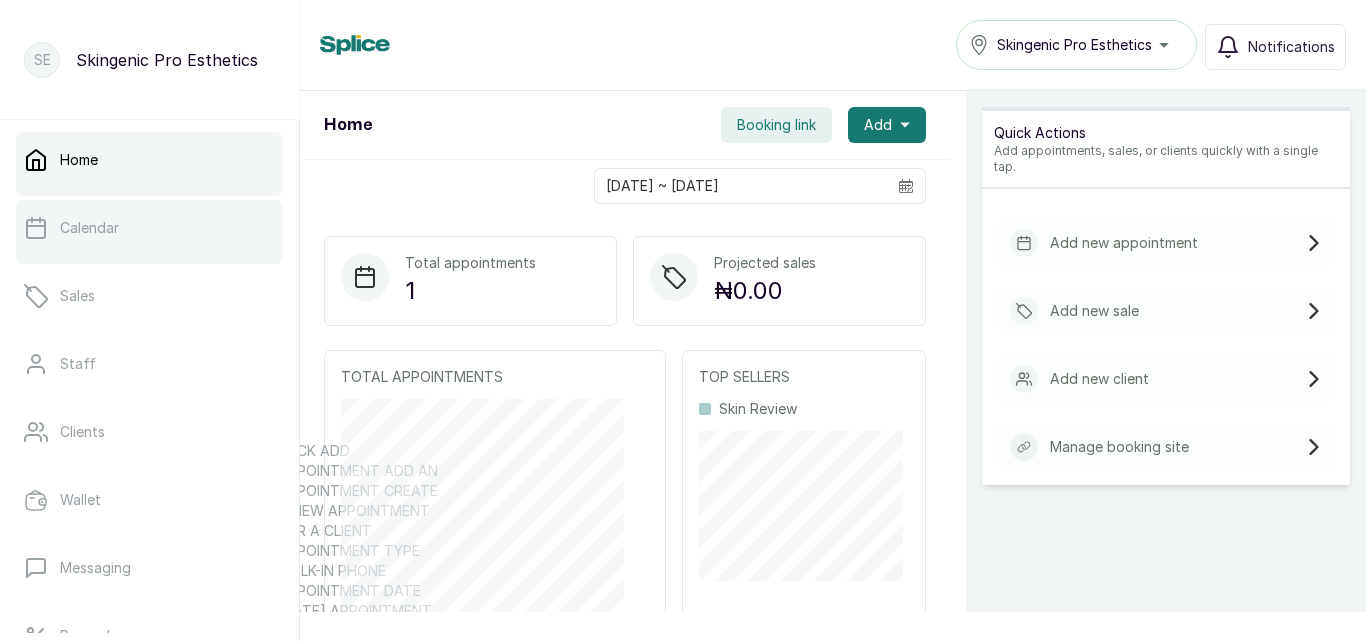 click on "Calendar" at bounding box center [89, 228] 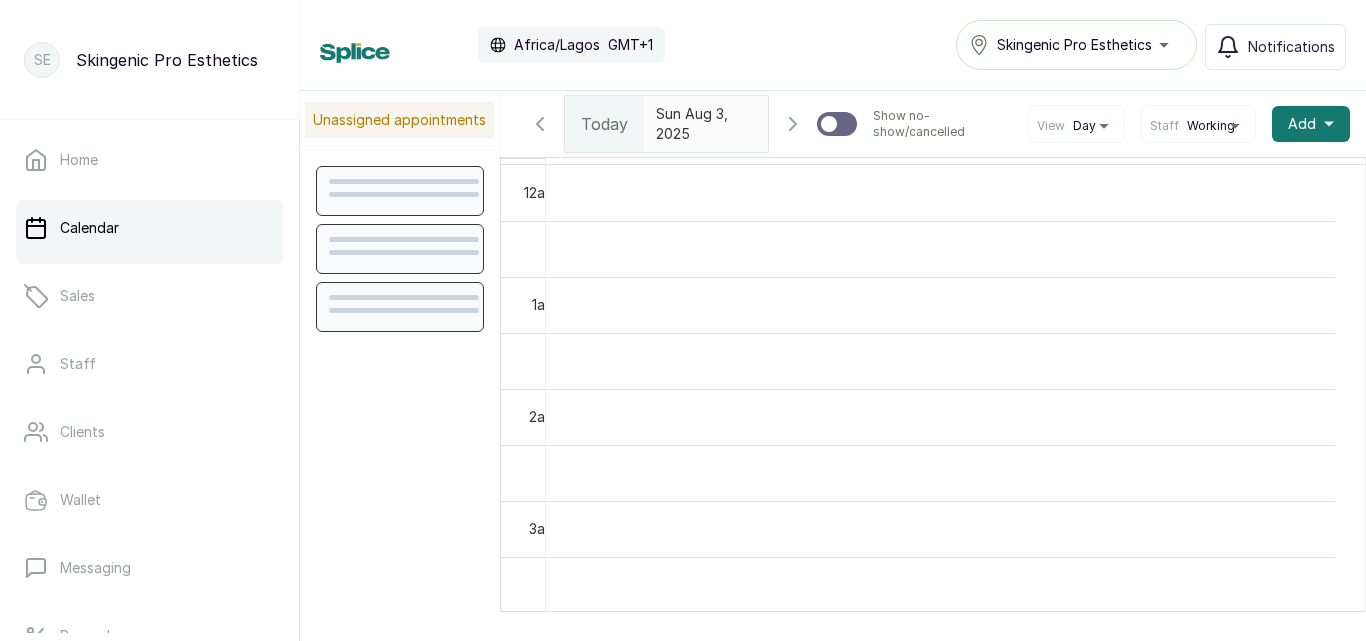 scroll, scrollTop: 673, scrollLeft: 0, axis: vertical 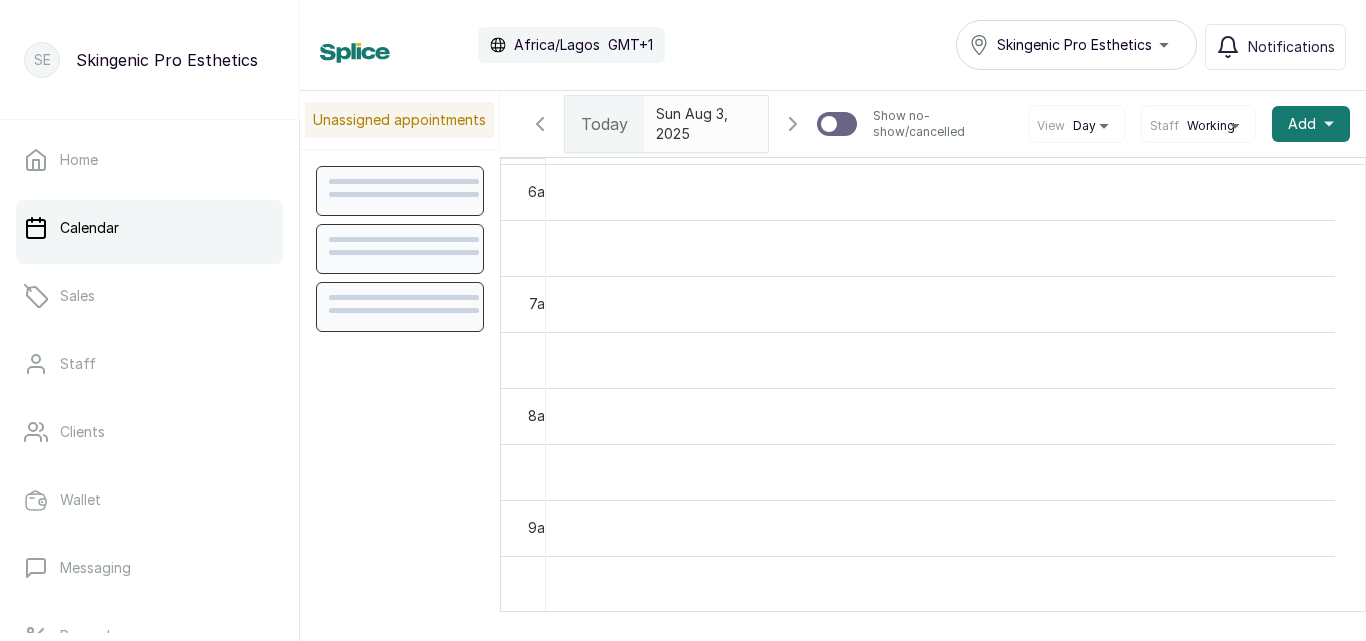 click 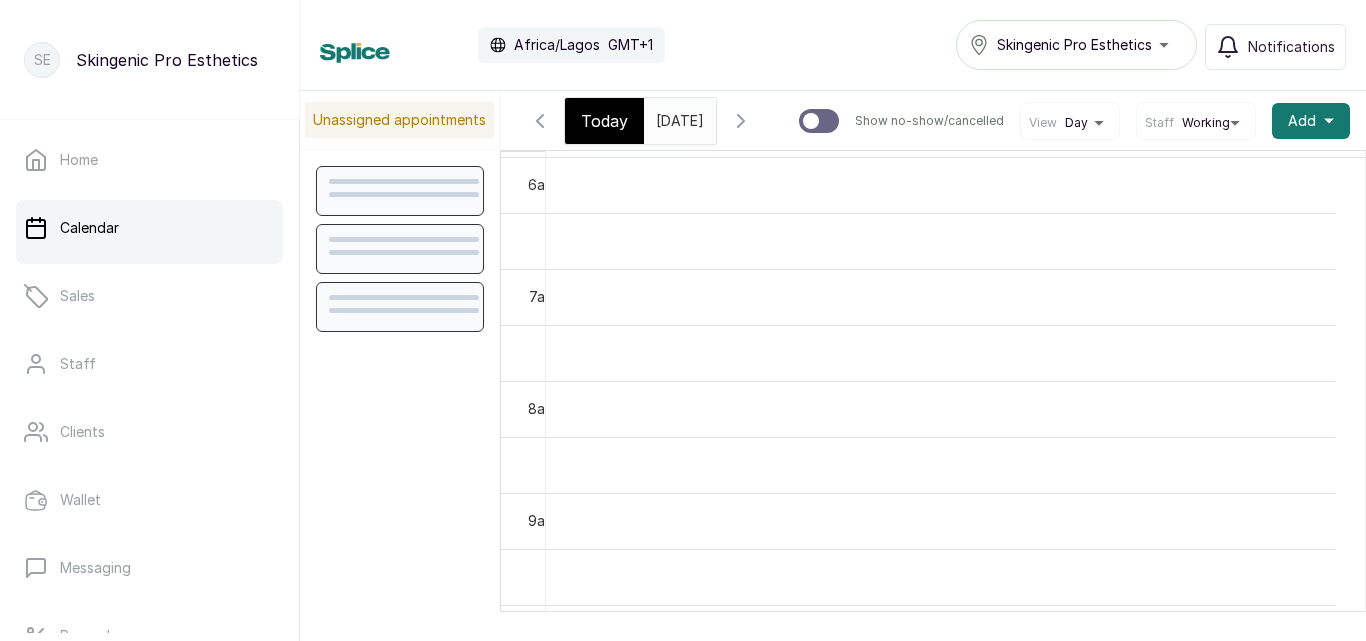scroll, scrollTop: 840, scrollLeft: 0, axis: vertical 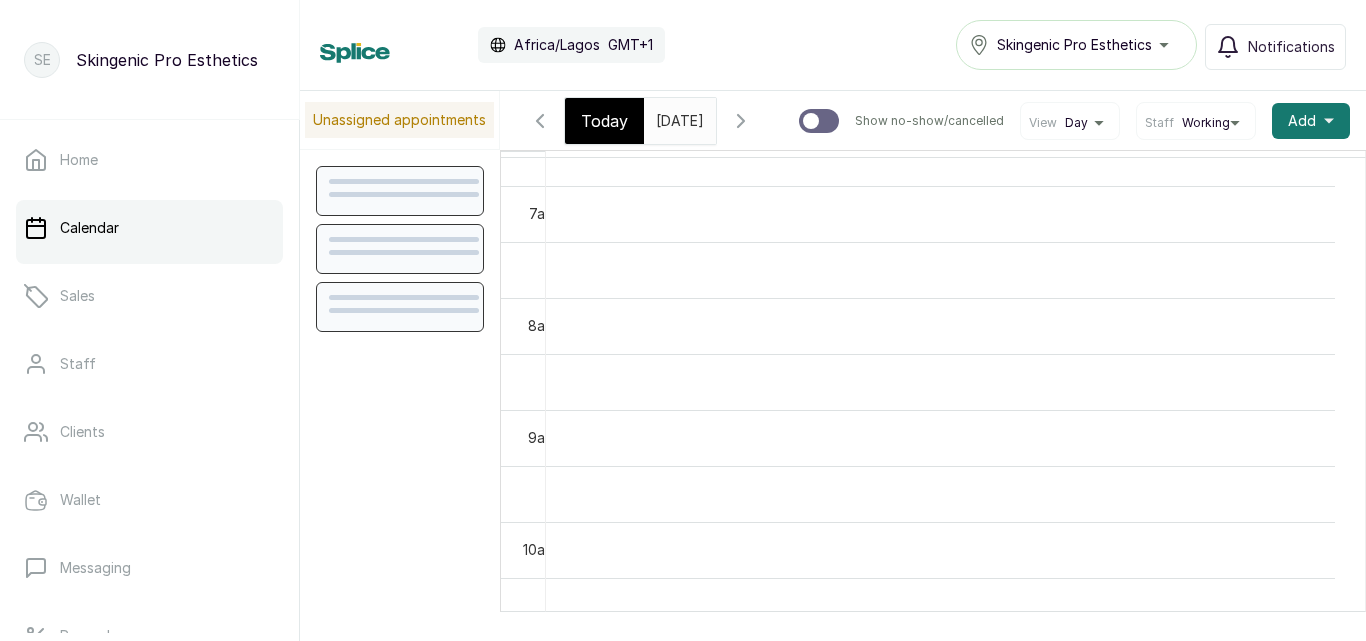 click 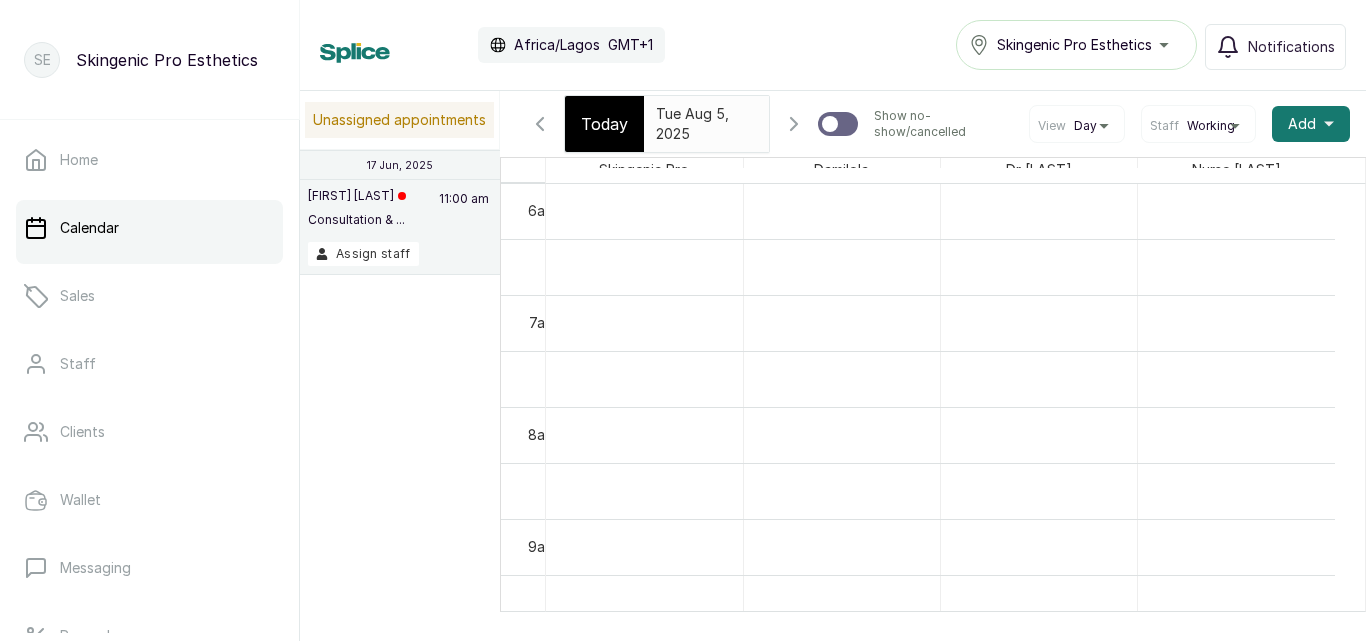 click 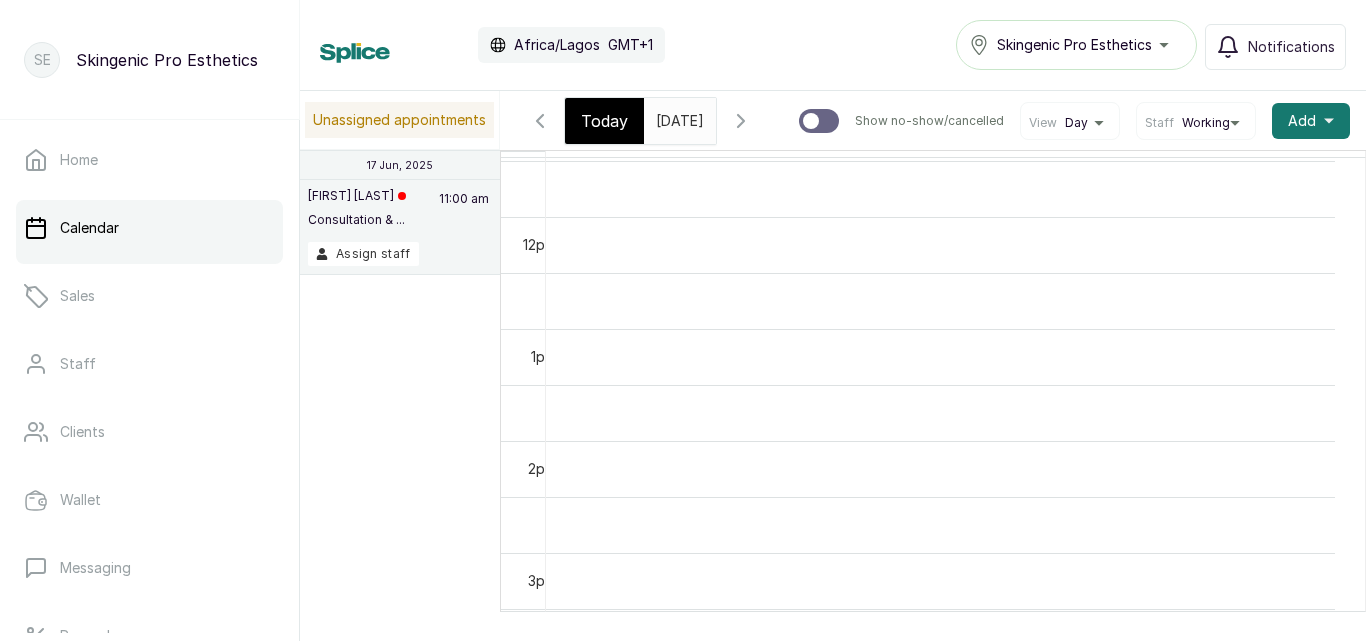 click at bounding box center (940, 357) 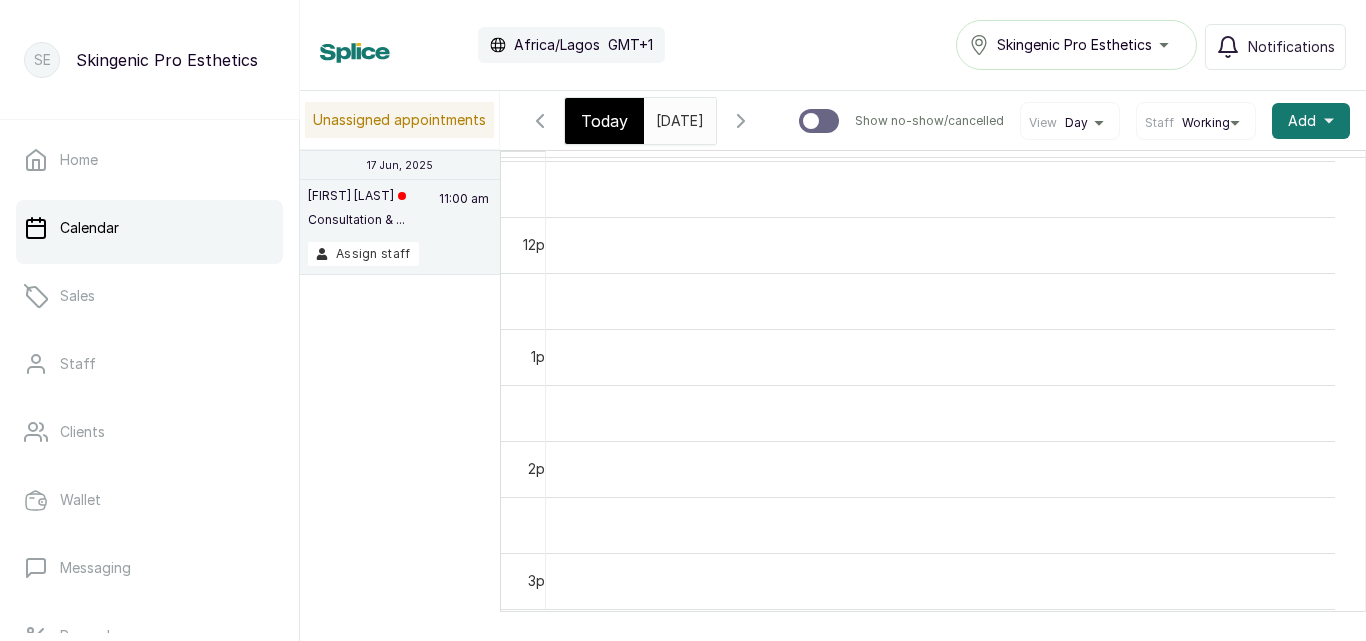 click at bounding box center (940, 357) 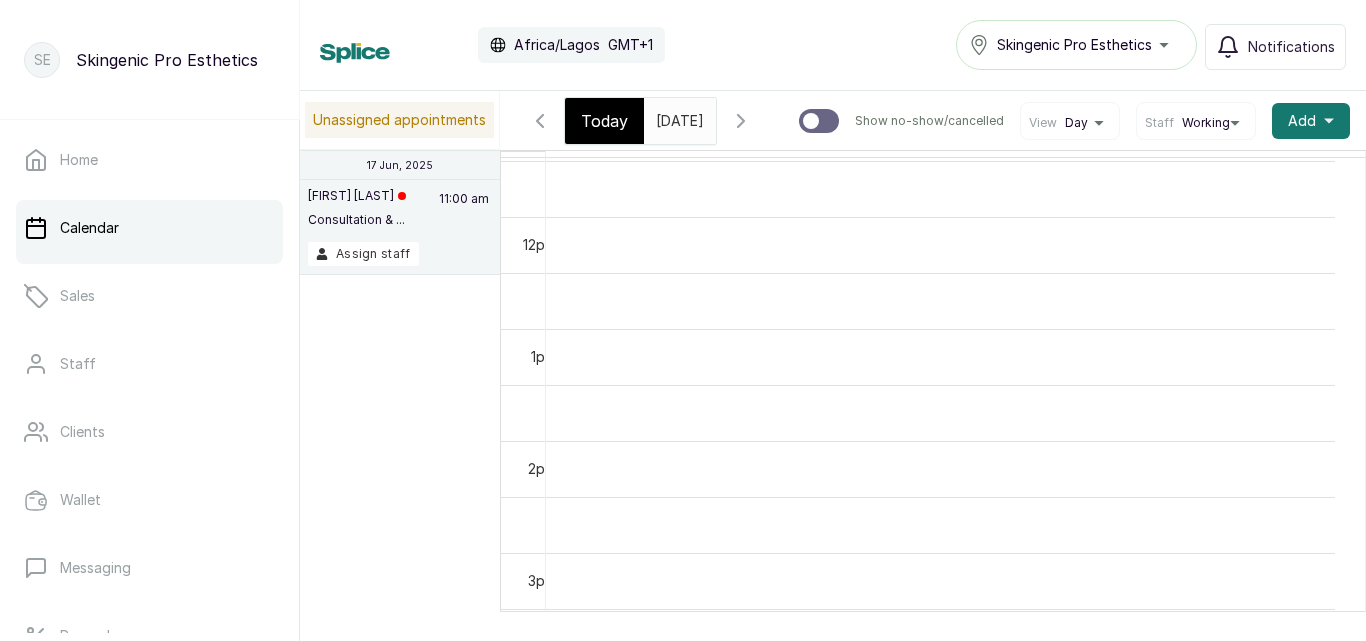 click on "View Day" at bounding box center (1070, 123) 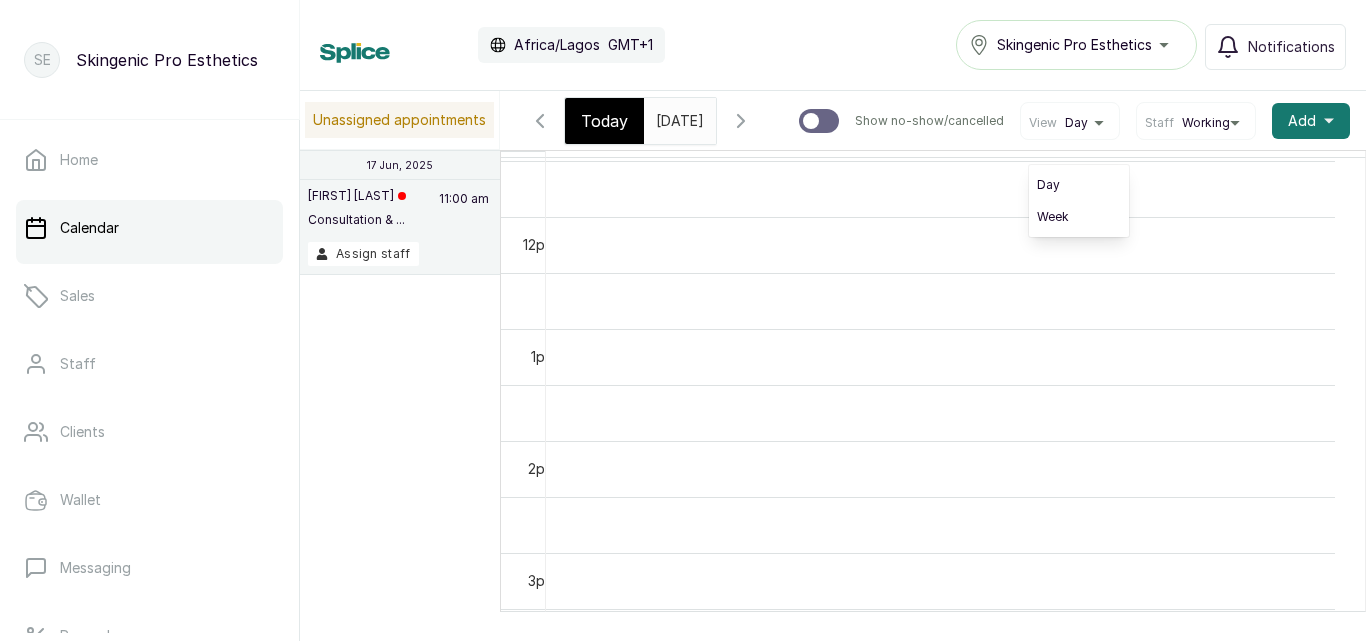 click on "Working" at bounding box center (1206, 123) 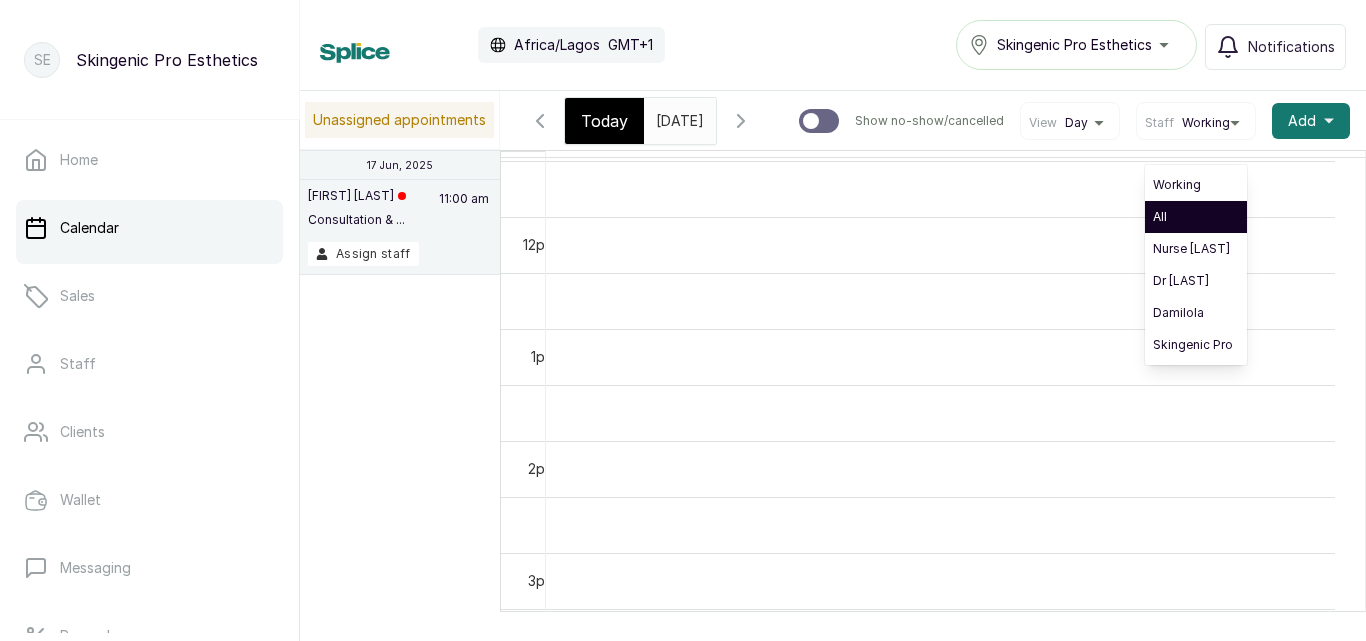 click on "All" at bounding box center [1196, 217] 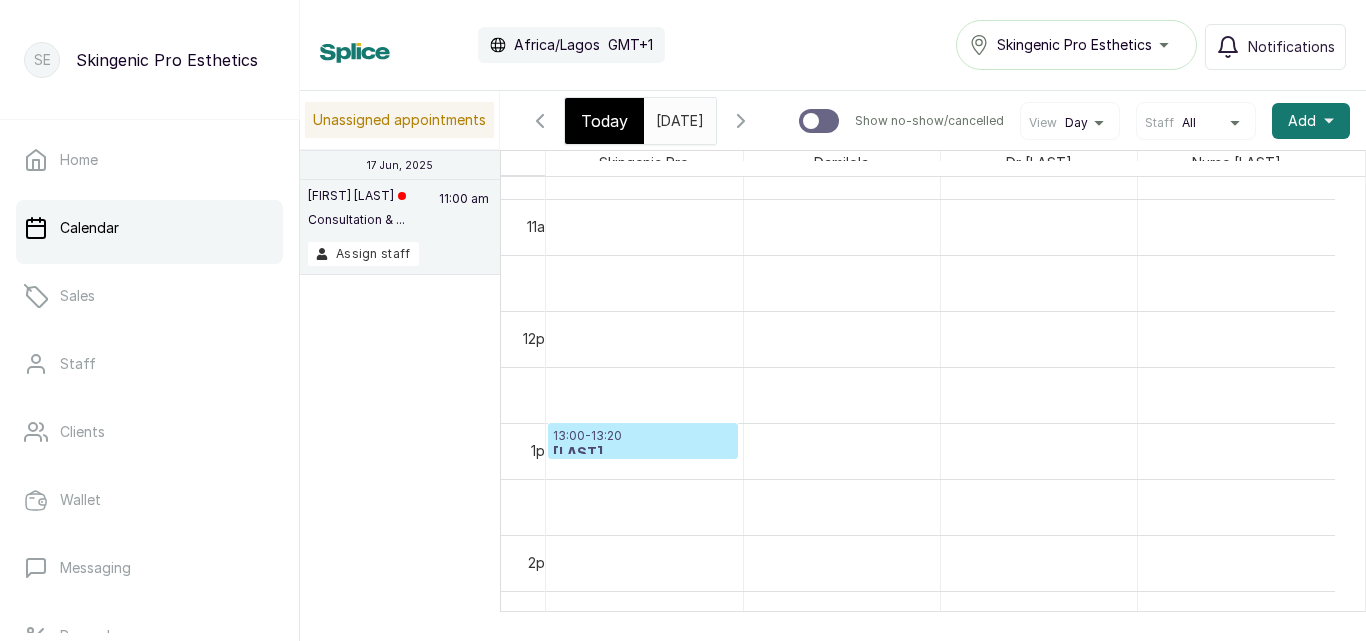 click on "13:00  -  13:20" at bounding box center (643, 436) 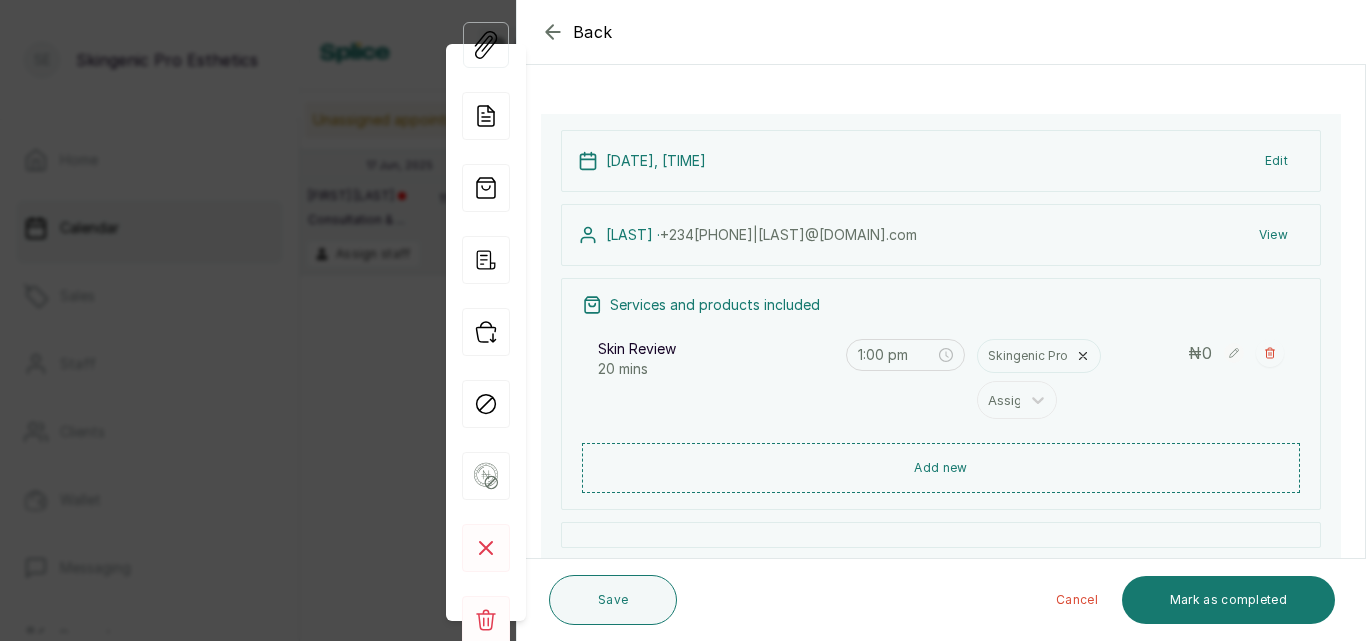 scroll, scrollTop: 0, scrollLeft: 0, axis: both 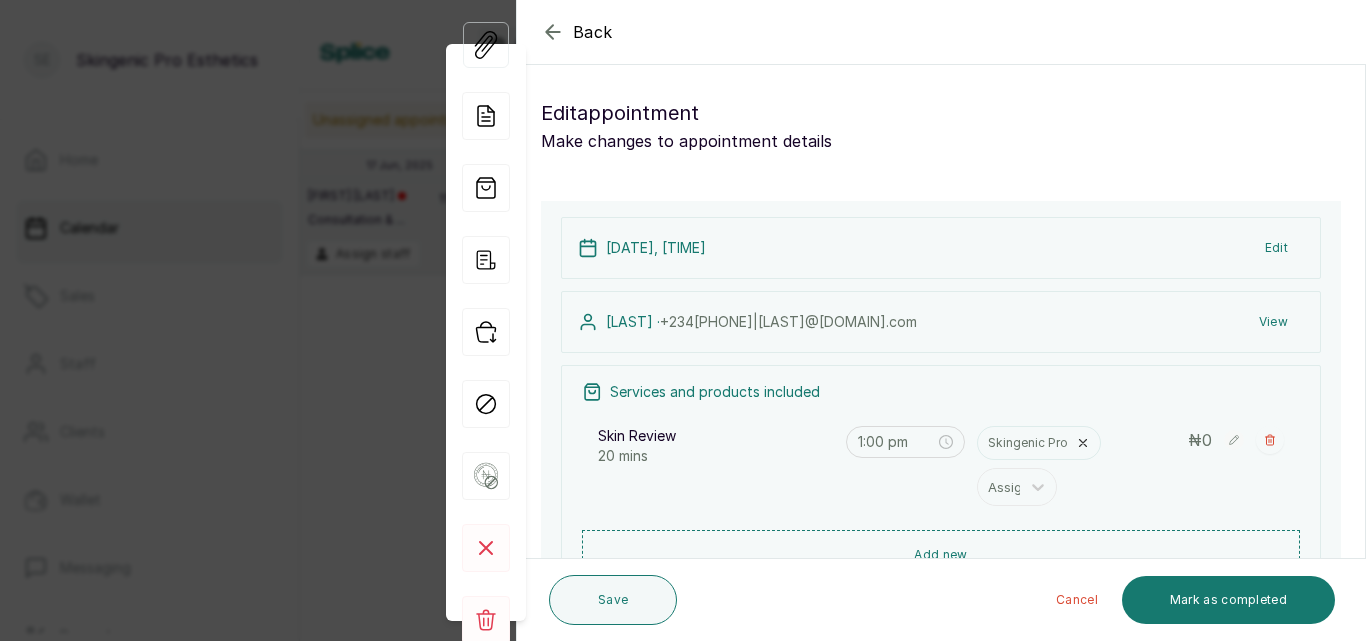 click on "Edit  appointment" at bounding box center (620, 113) 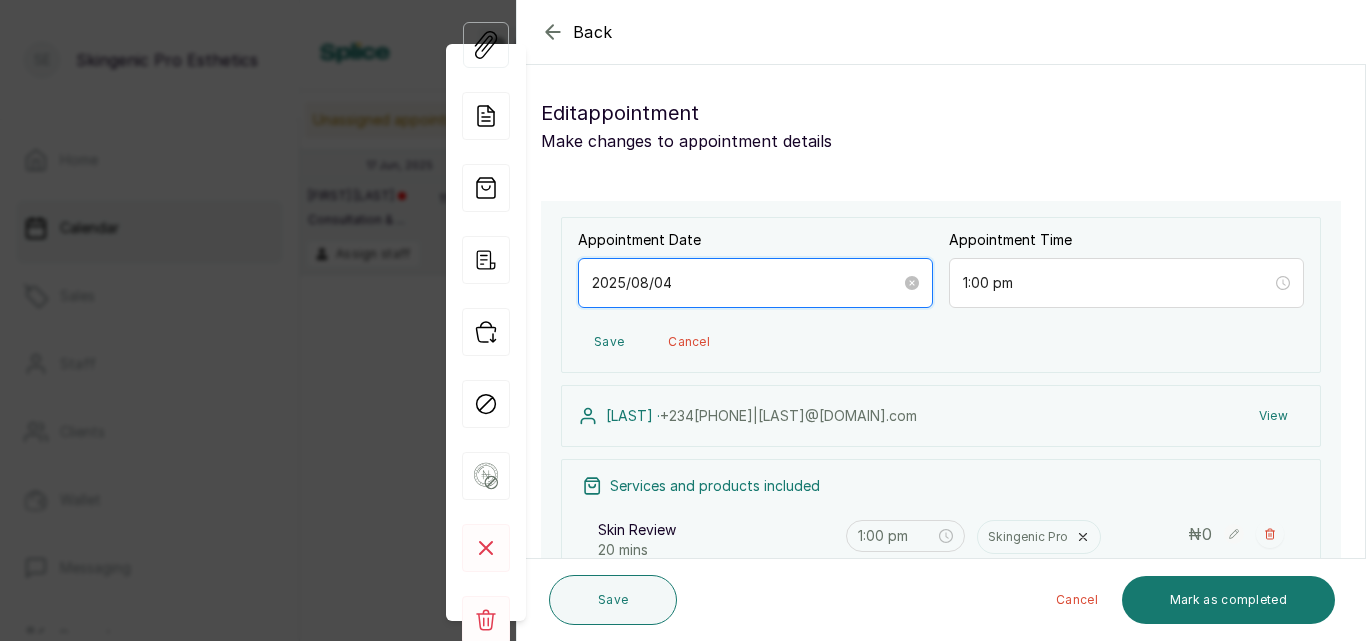 click on "2025/08/04" at bounding box center [746, 283] 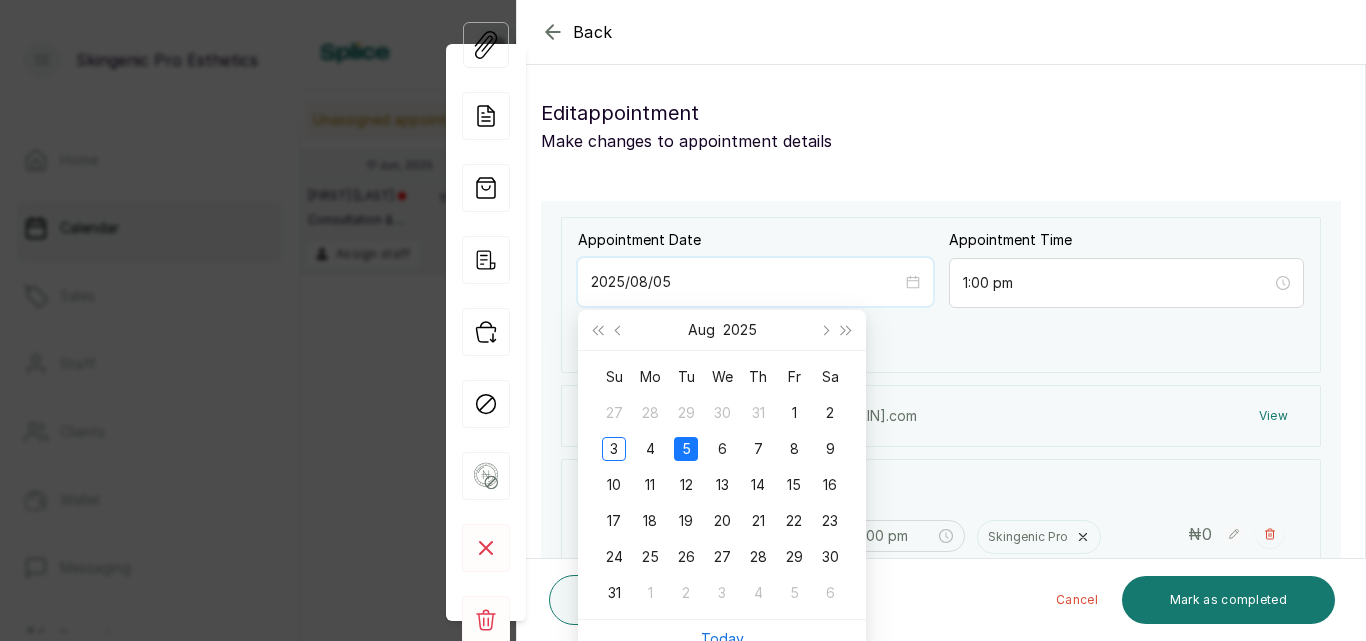 type on "2025/08/05" 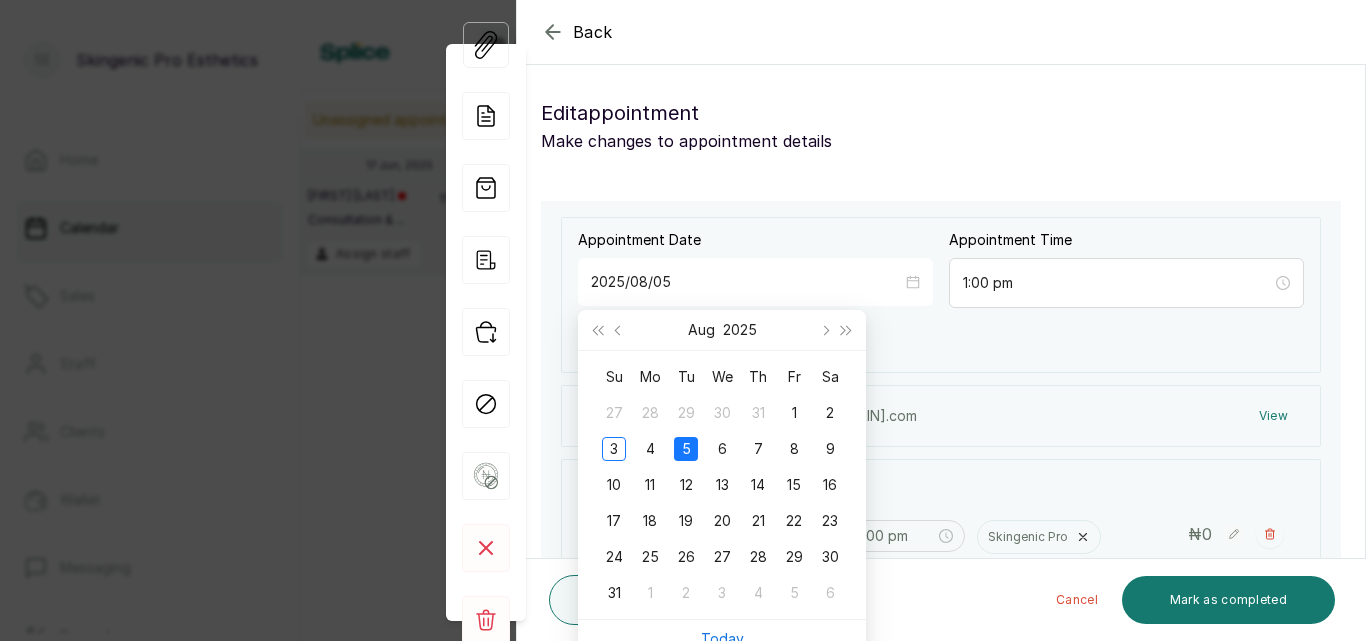 click on "Appointment Date [DATE] Appointment Time [TIME] Save Cancel [LAST] [PHONE] | [LAST]@[DOMAIN].com View Services and products included Skin Review 20 mins [TIME] Skingenic Pro Assign ₦ 0 Add new Subtotal ₦ 0 Total ₦ 0 View Add Extra Charge Add promo code Add discount" at bounding box center (941, 541) 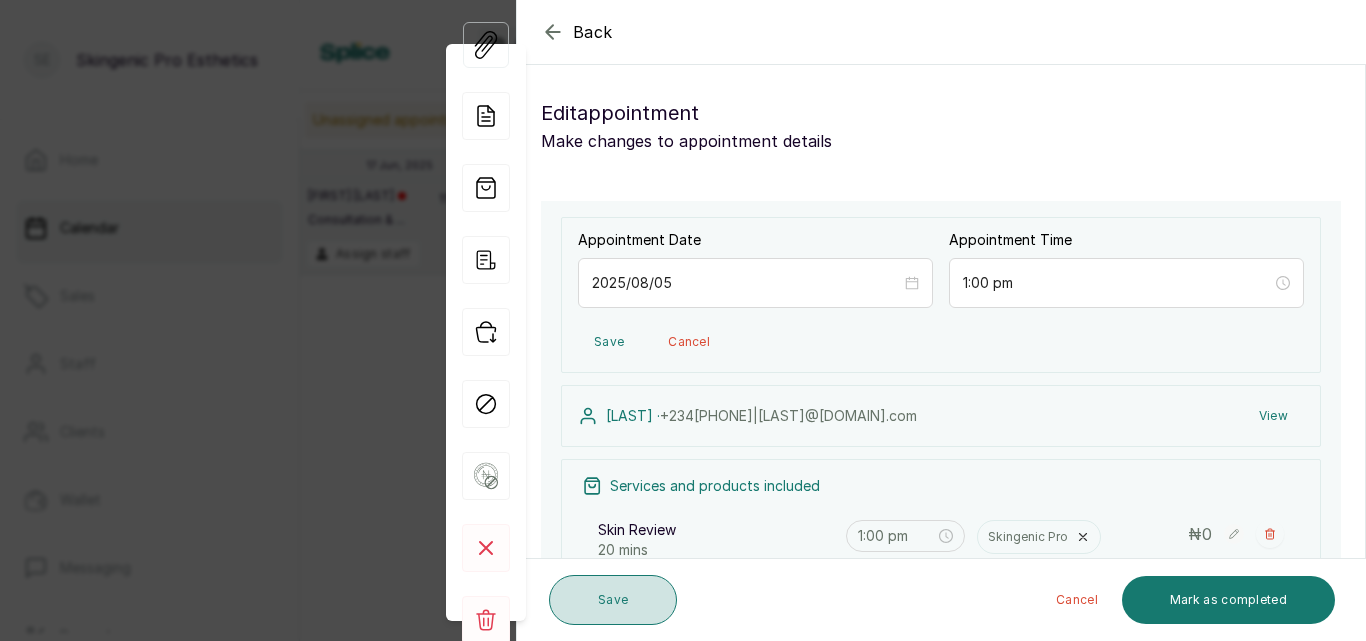 click on "Save" at bounding box center (613, 600) 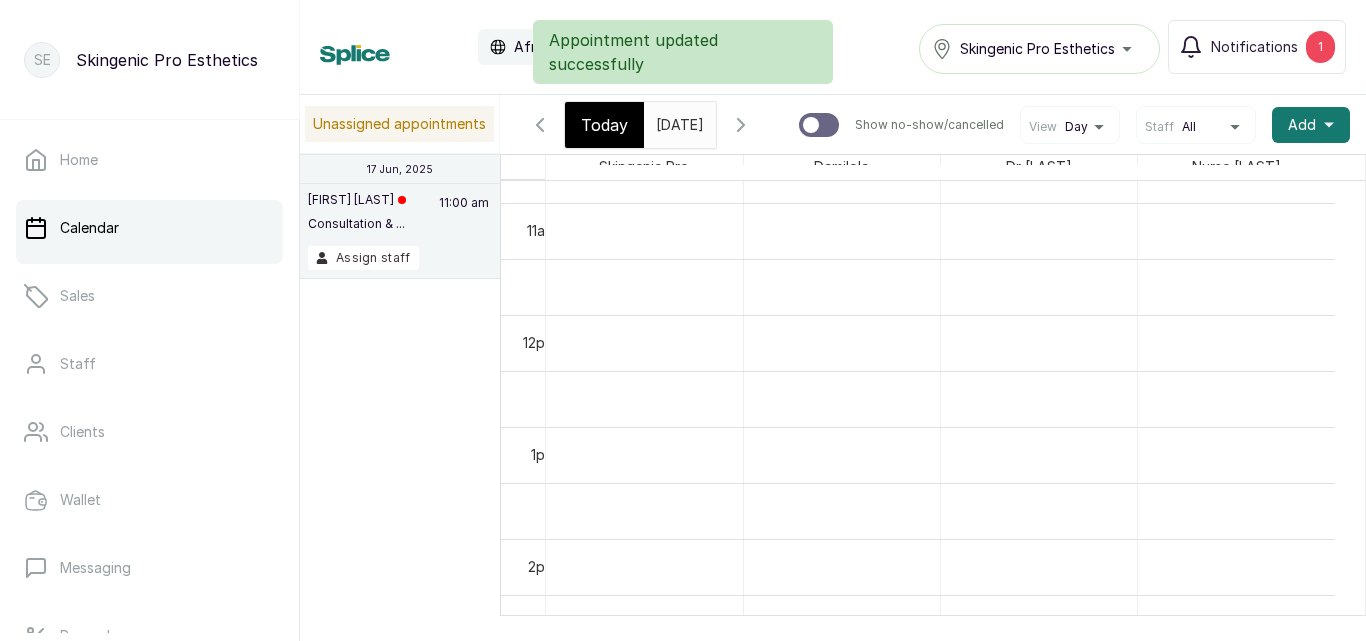 scroll, scrollTop: 1312, scrollLeft: 0, axis: vertical 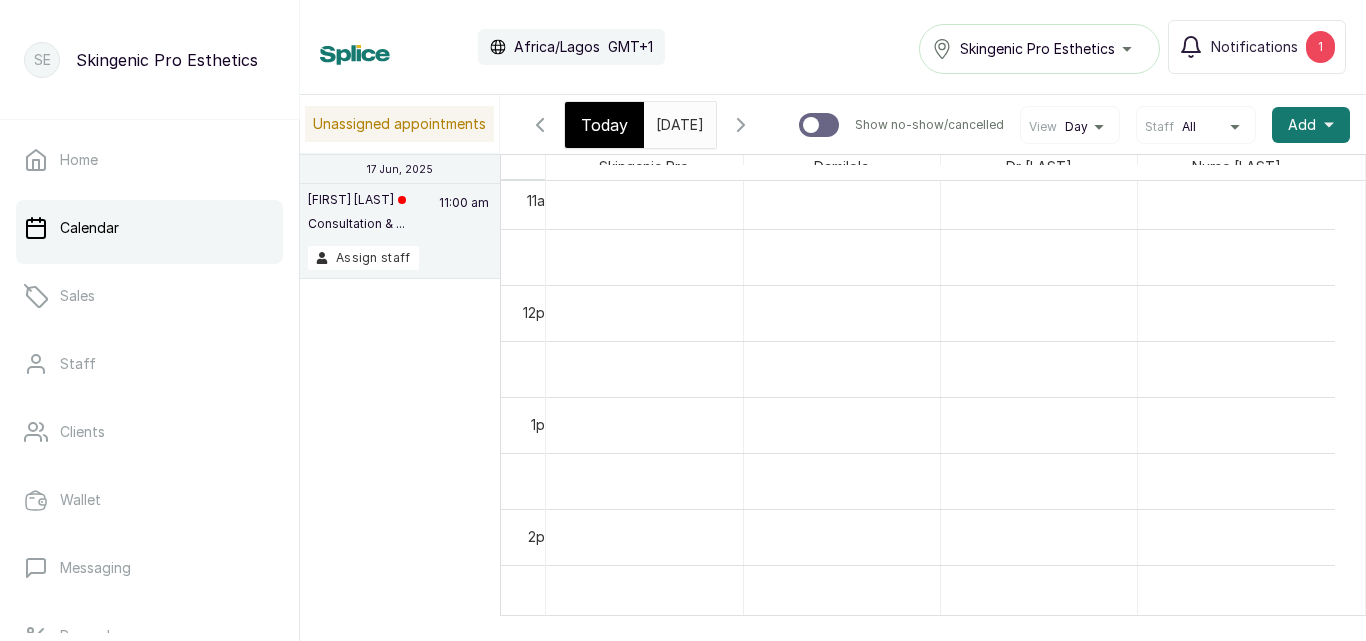 click 